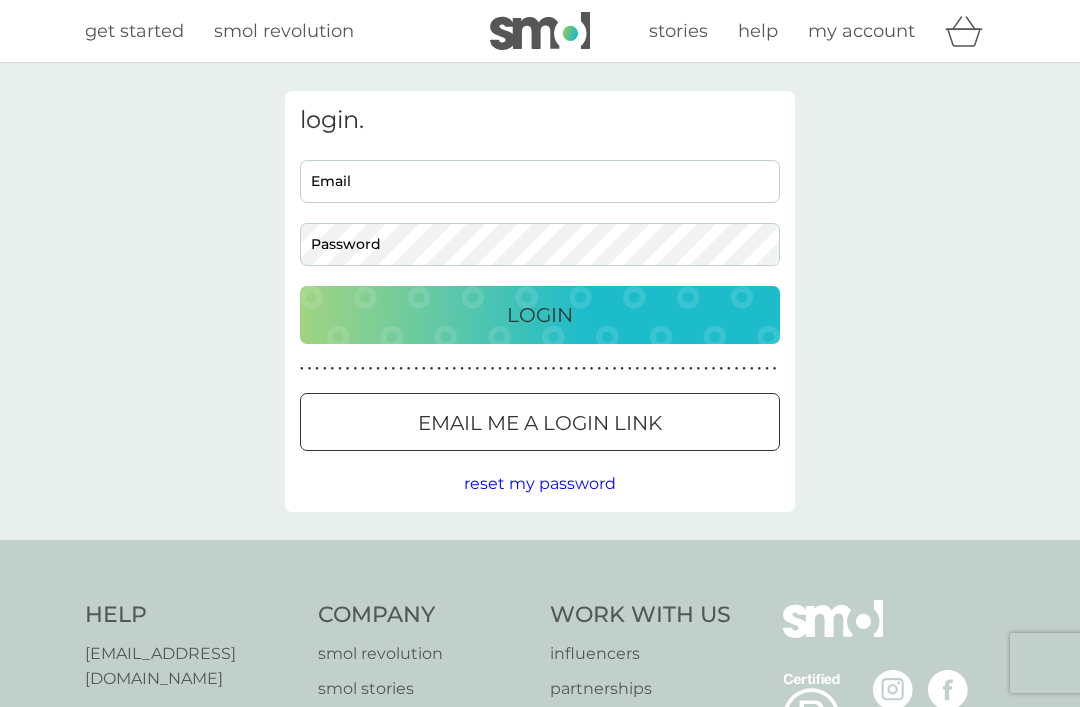 scroll, scrollTop: 0, scrollLeft: 0, axis: both 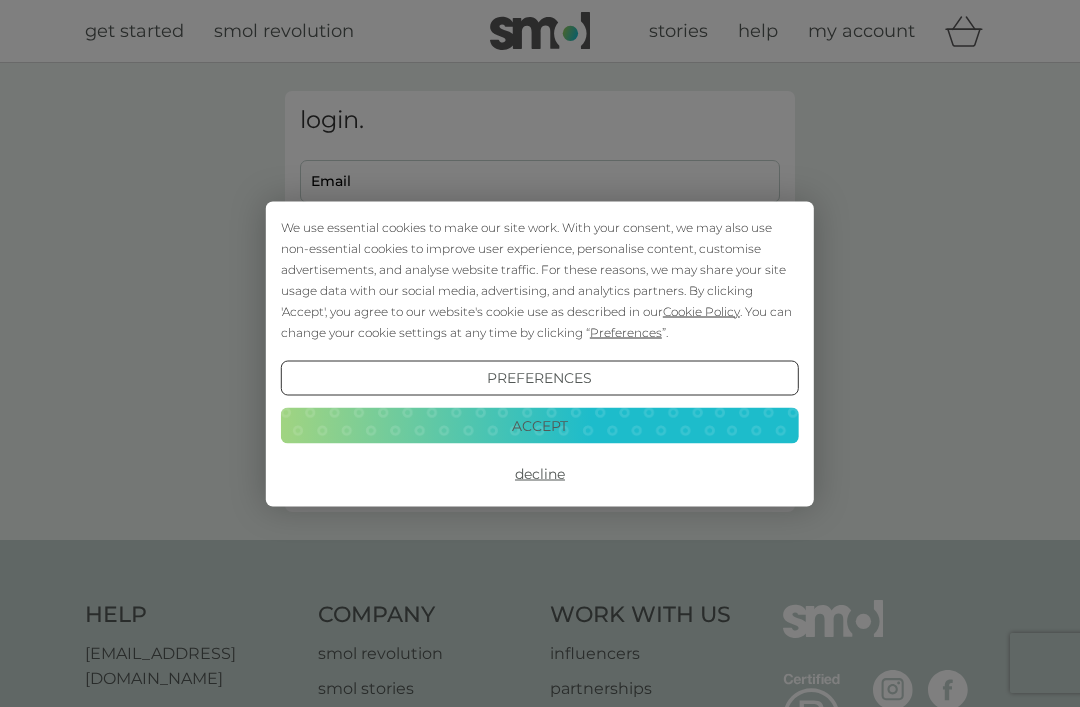 click on "Decline" at bounding box center (540, 474) 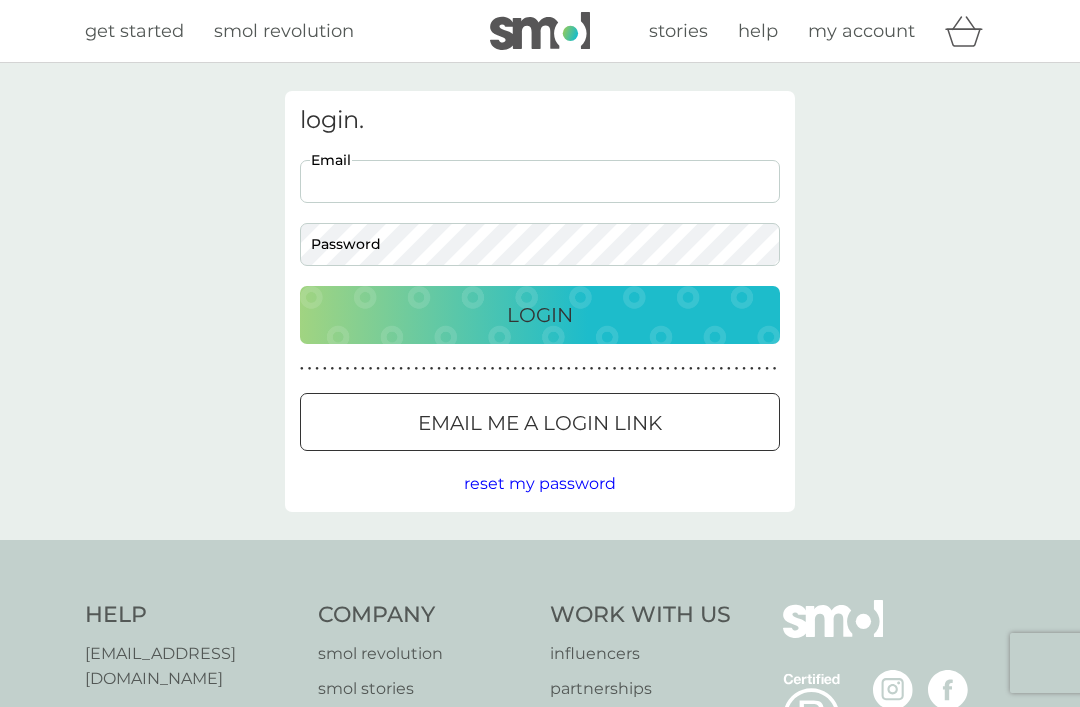 scroll, scrollTop: 0, scrollLeft: 0, axis: both 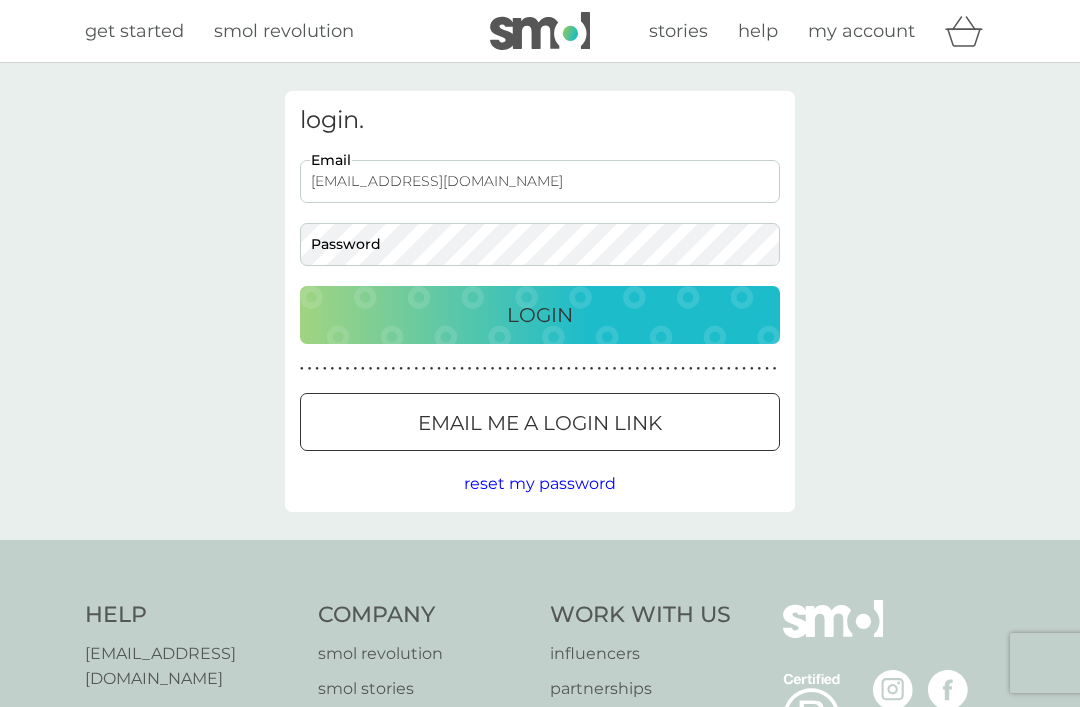click on "Login" at bounding box center [540, 315] 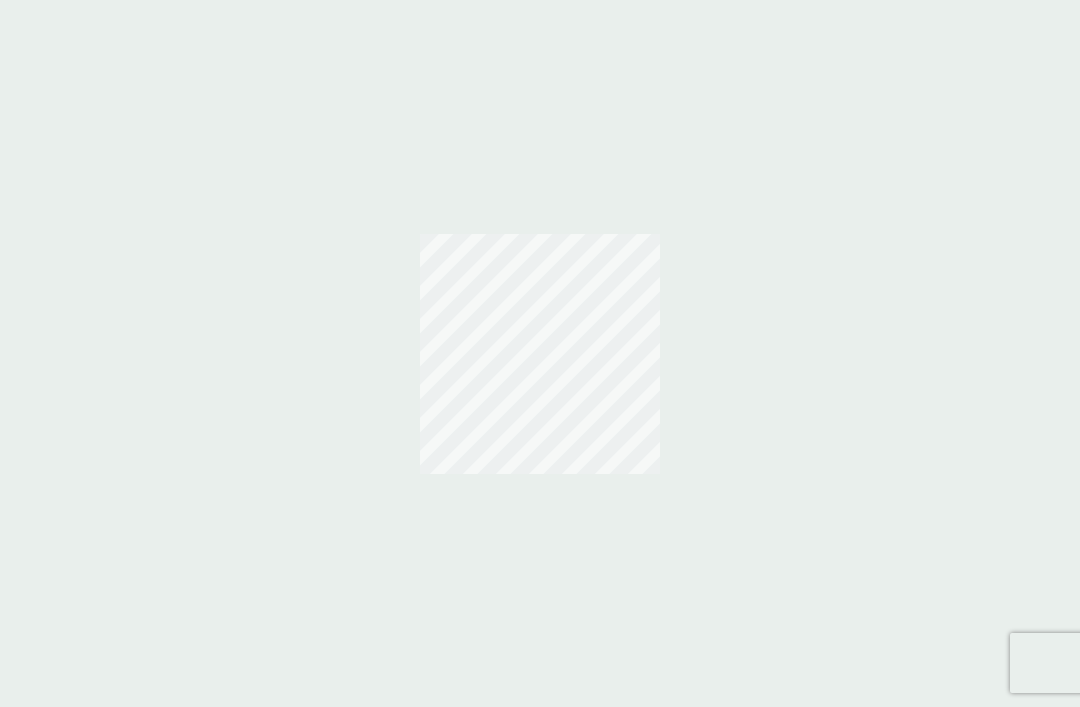 scroll, scrollTop: 0, scrollLeft: 0, axis: both 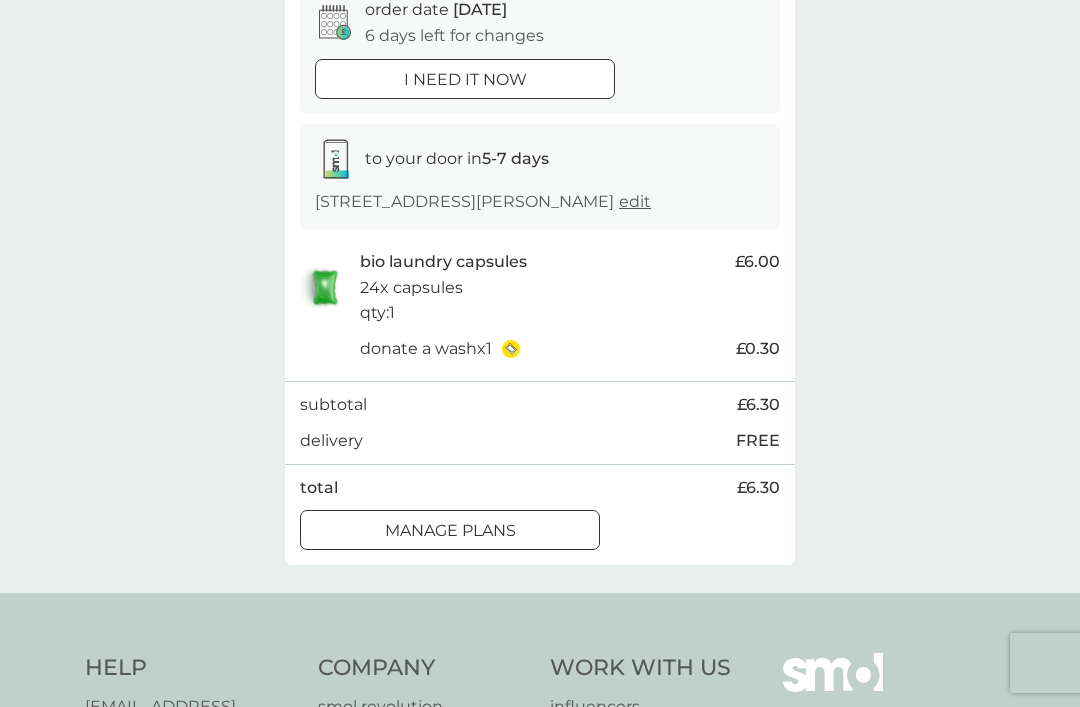 click on "manage plans" at bounding box center (450, 531) 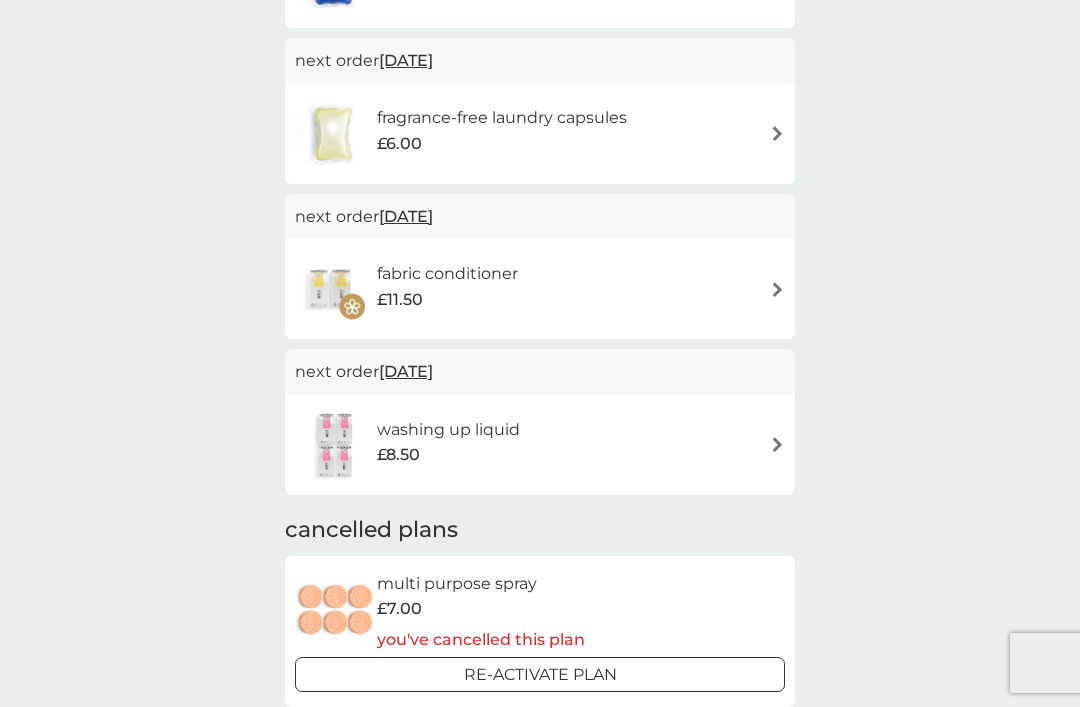scroll, scrollTop: 0, scrollLeft: 0, axis: both 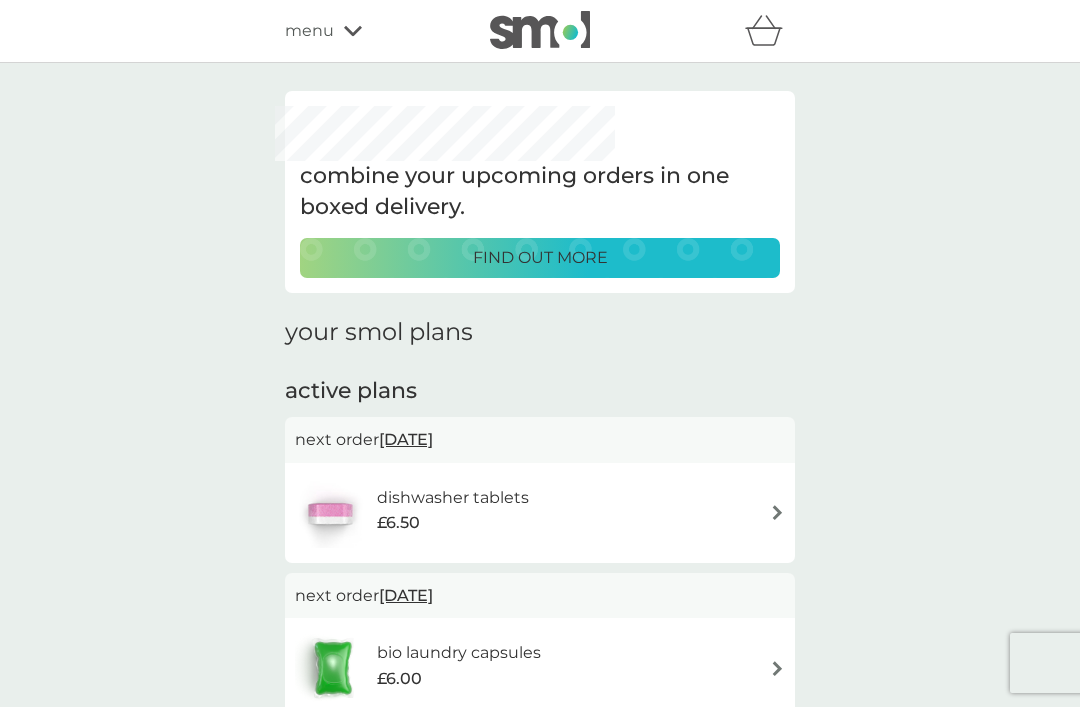 click at bounding box center [777, 668] 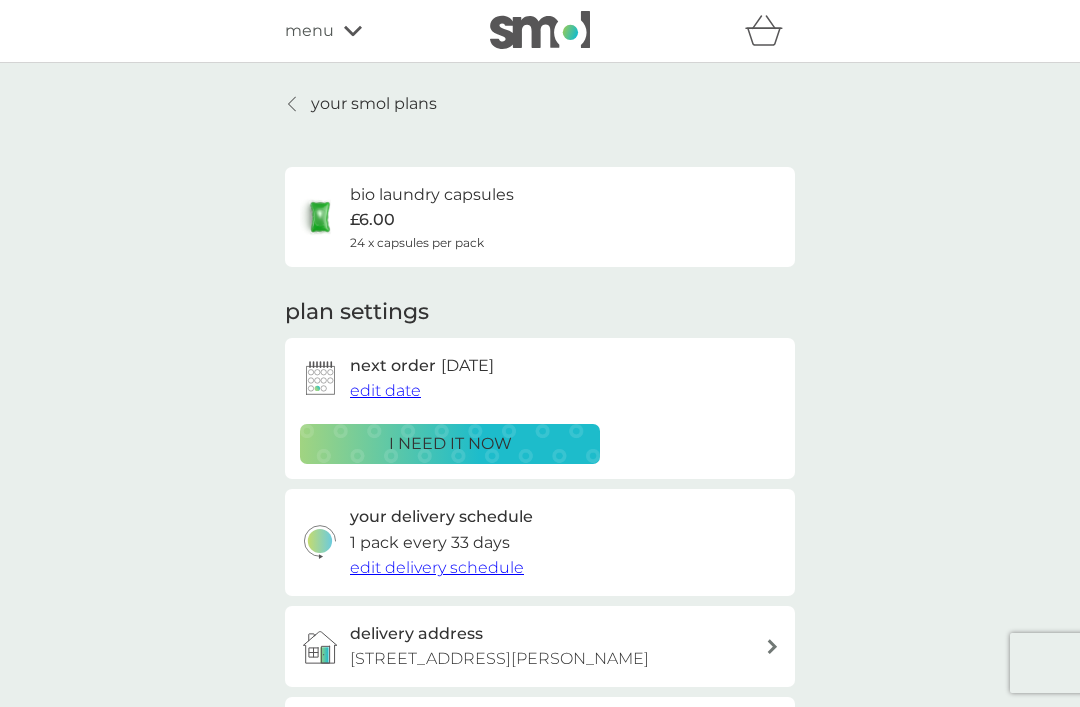 click on "edit date" at bounding box center [385, 390] 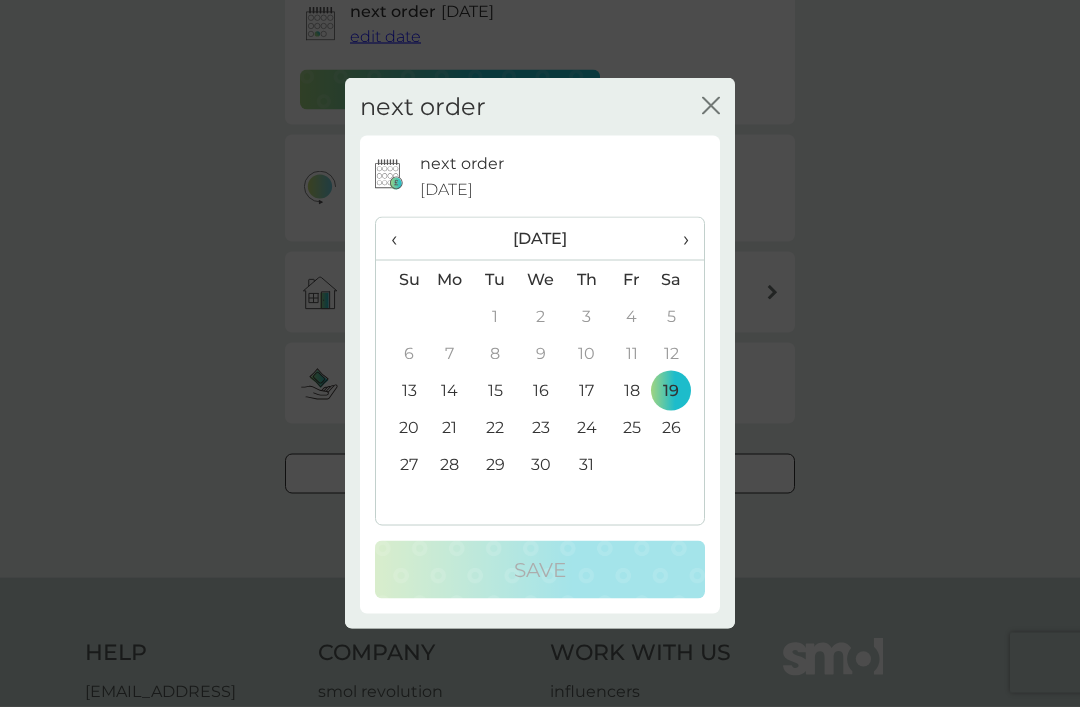 scroll, scrollTop: 356, scrollLeft: 0, axis: vertical 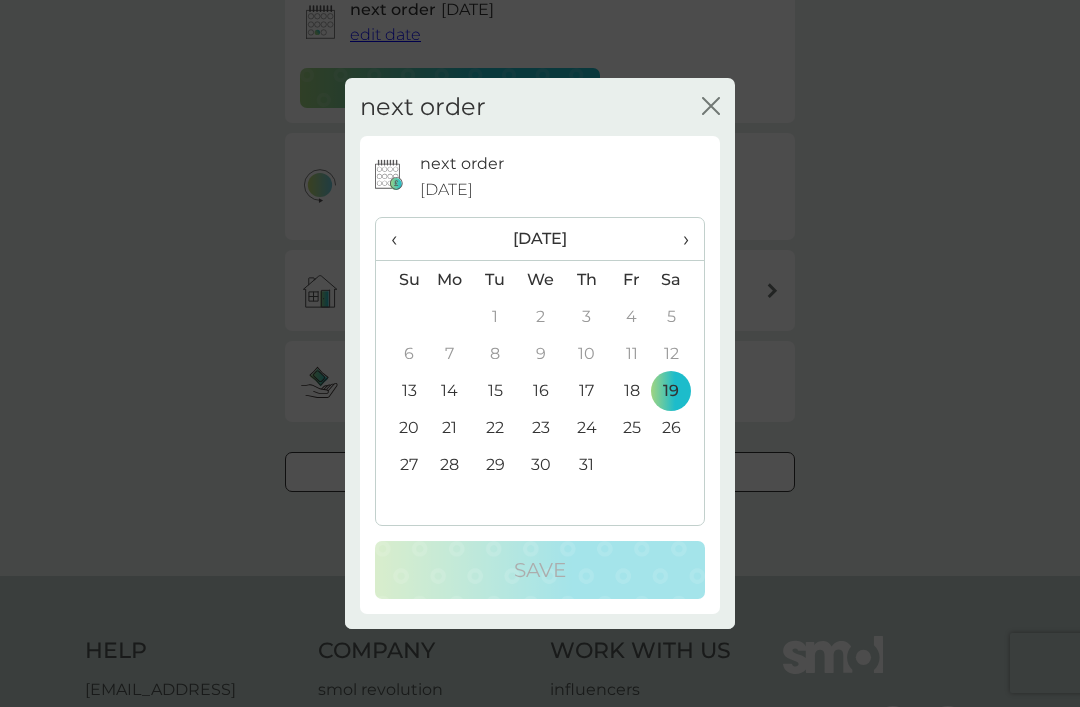 click on "›" at bounding box center (679, 239) 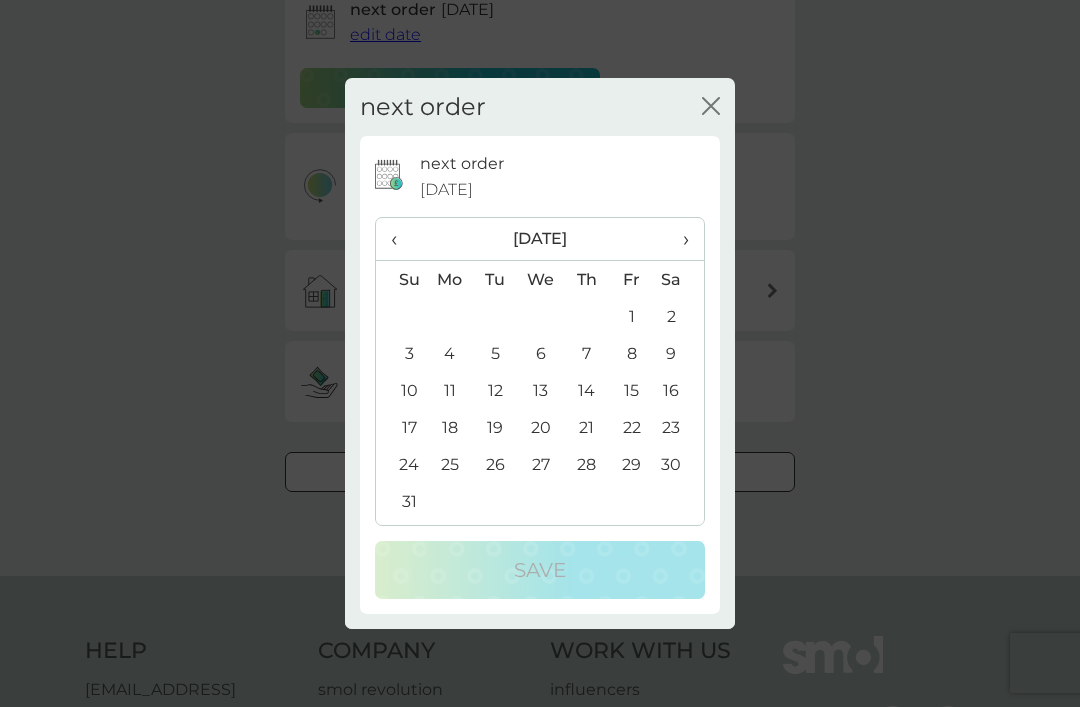 click on "13" at bounding box center [541, 390] 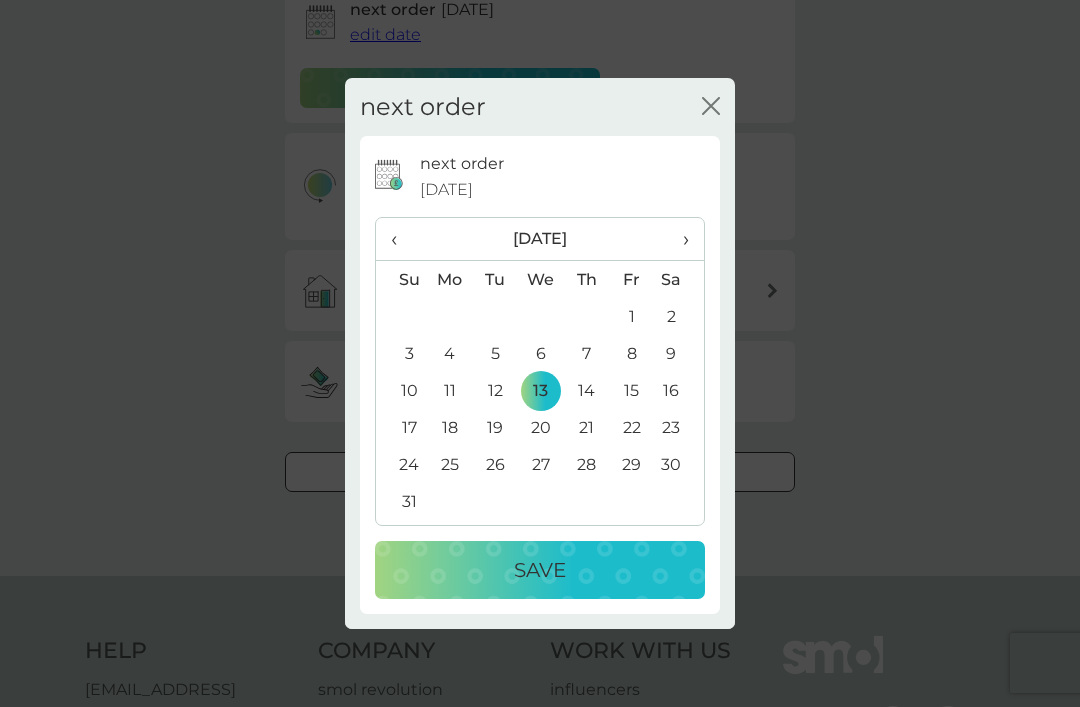 click on "Save" at bounding box center (540, 570) 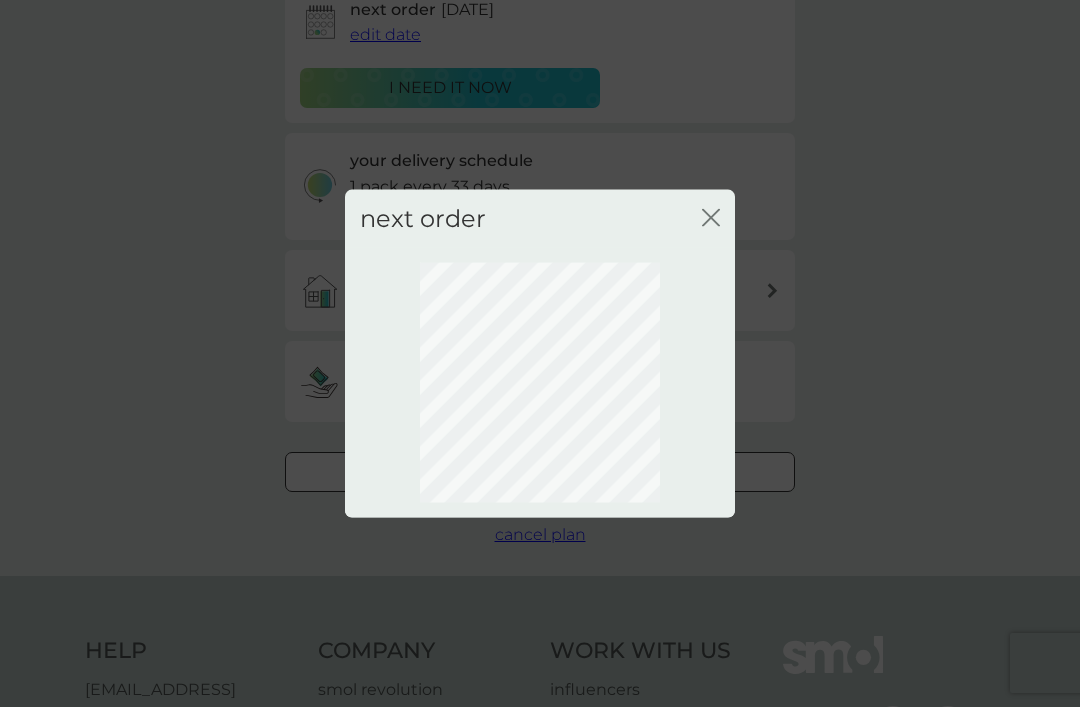 scroll, scrollTop: 66, scrollLeft: 0, axis: vertical 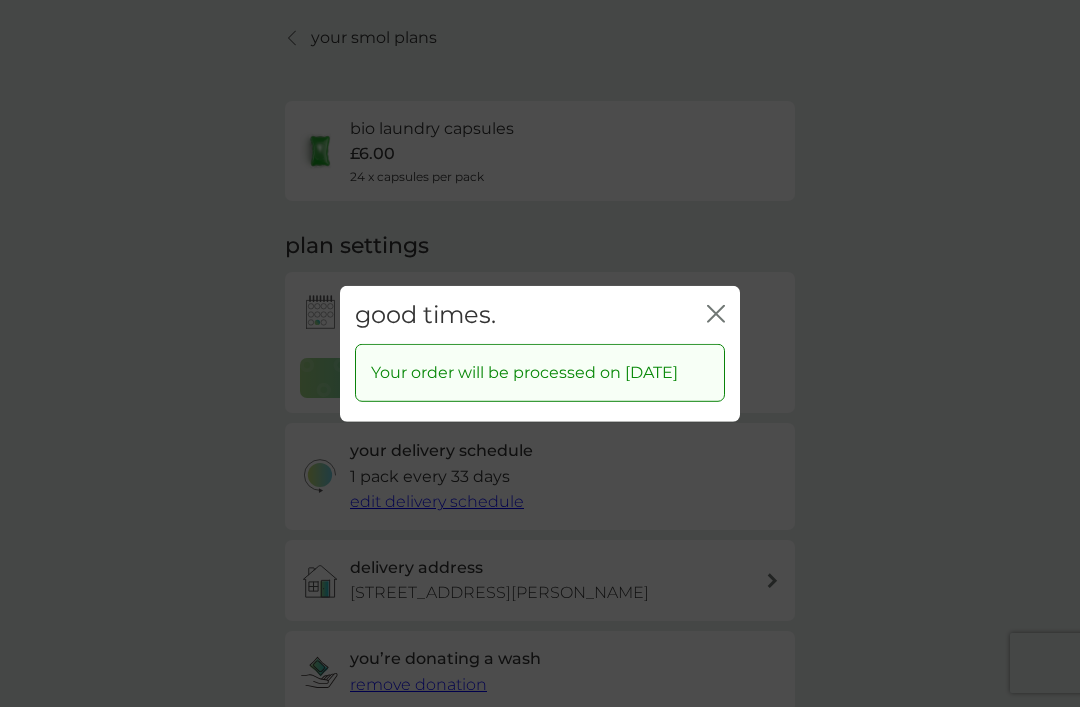 click on "good times. close" at bounding box center (540, 314) 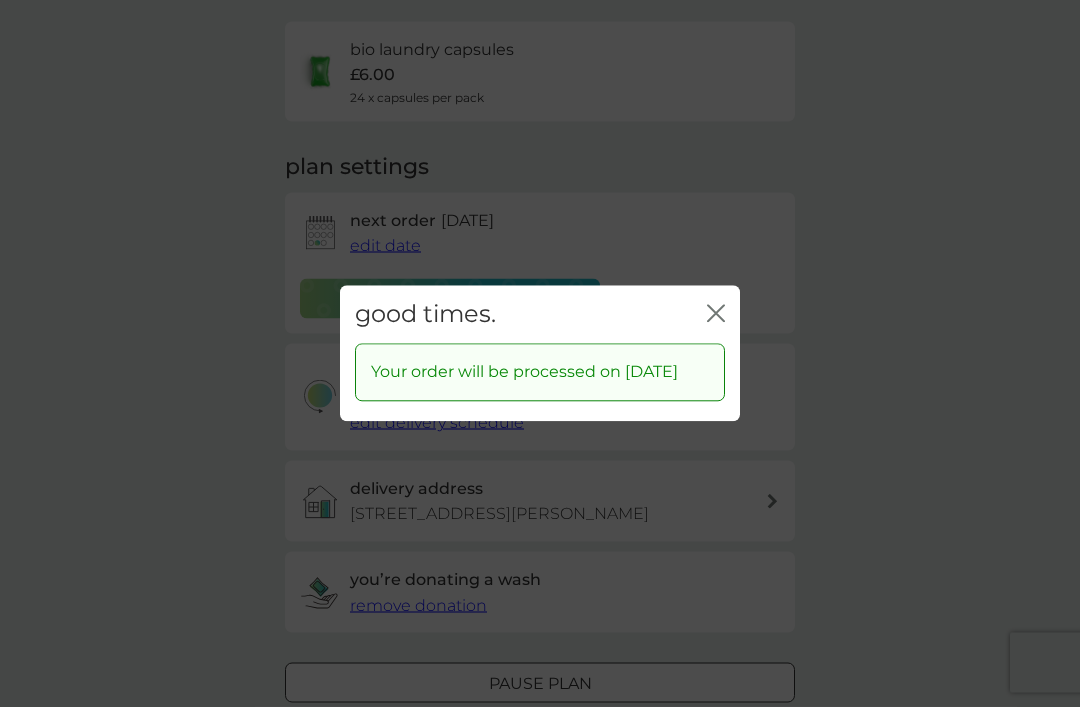 click on "close" 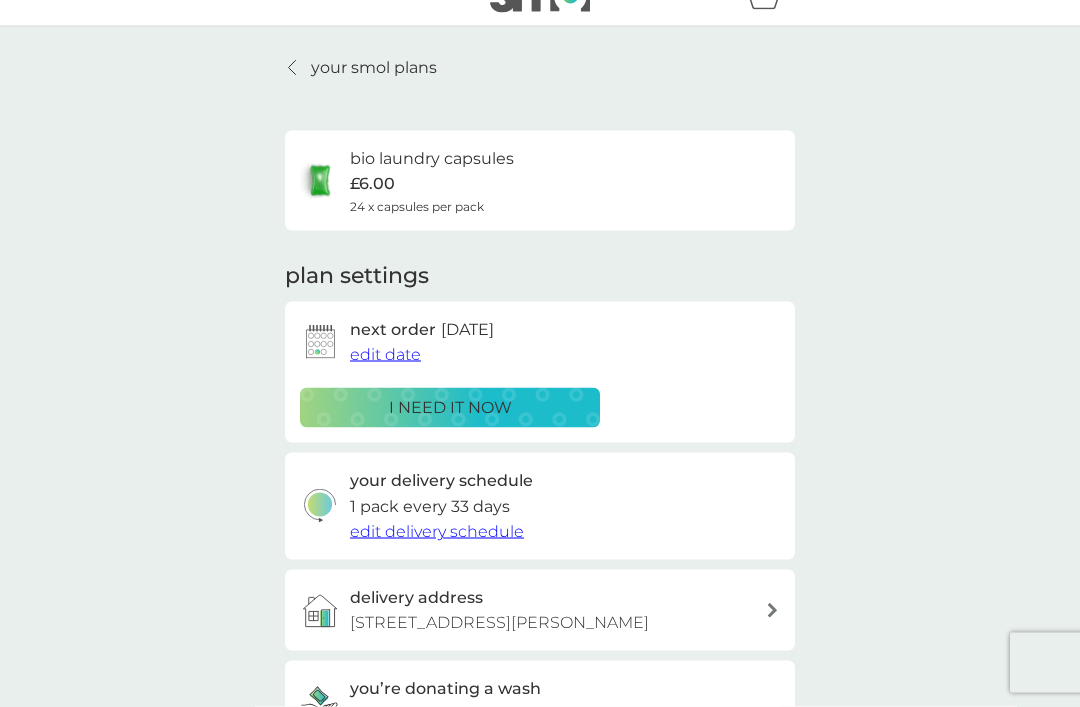 scroll, scrollTop: 32, scrollLeft: 0, axis: vertical 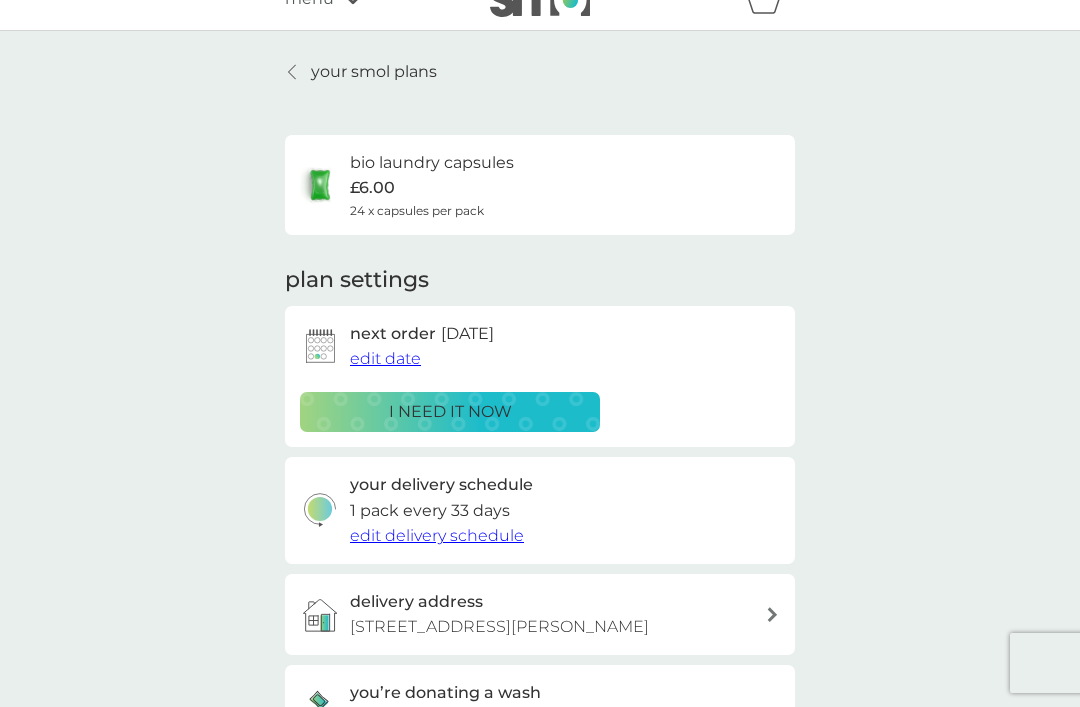 click on "edit date" at bounding box center [385, 358] 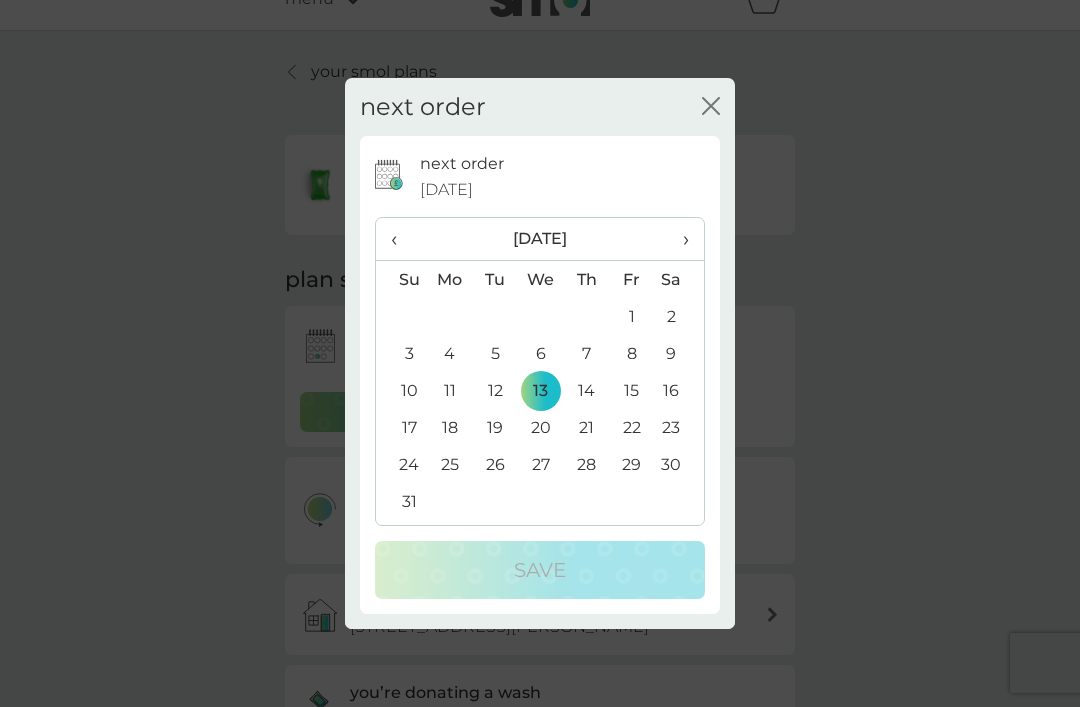 click on "30" at bounding box center [679, 464] 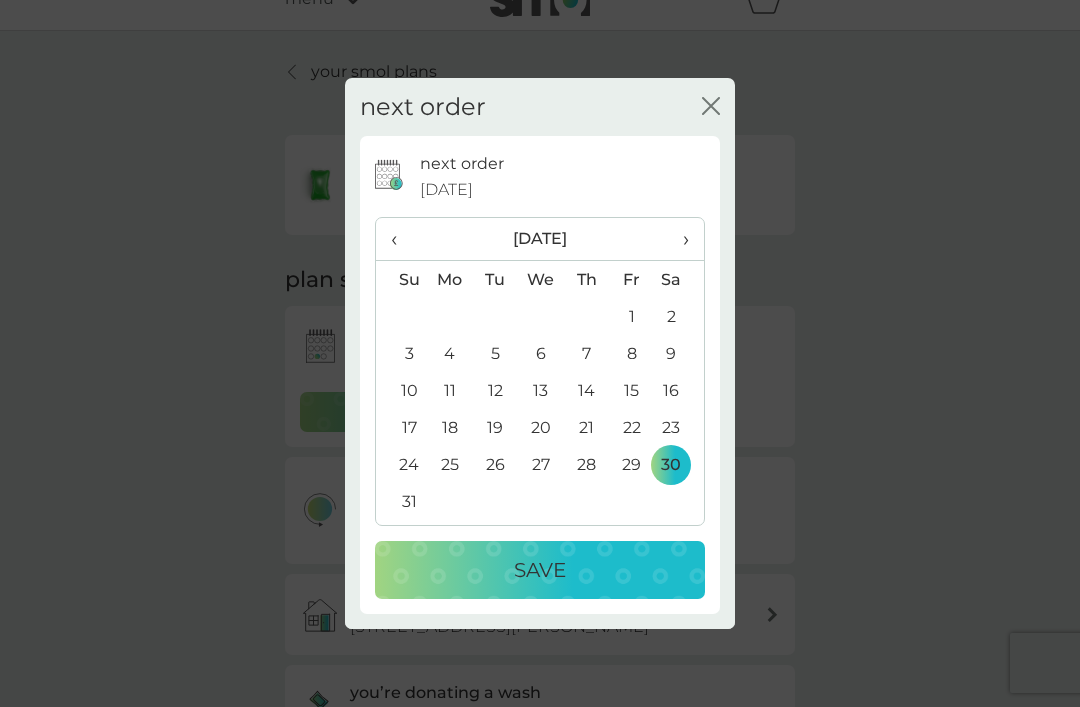 click on "›" at bounding box center (679, 239) 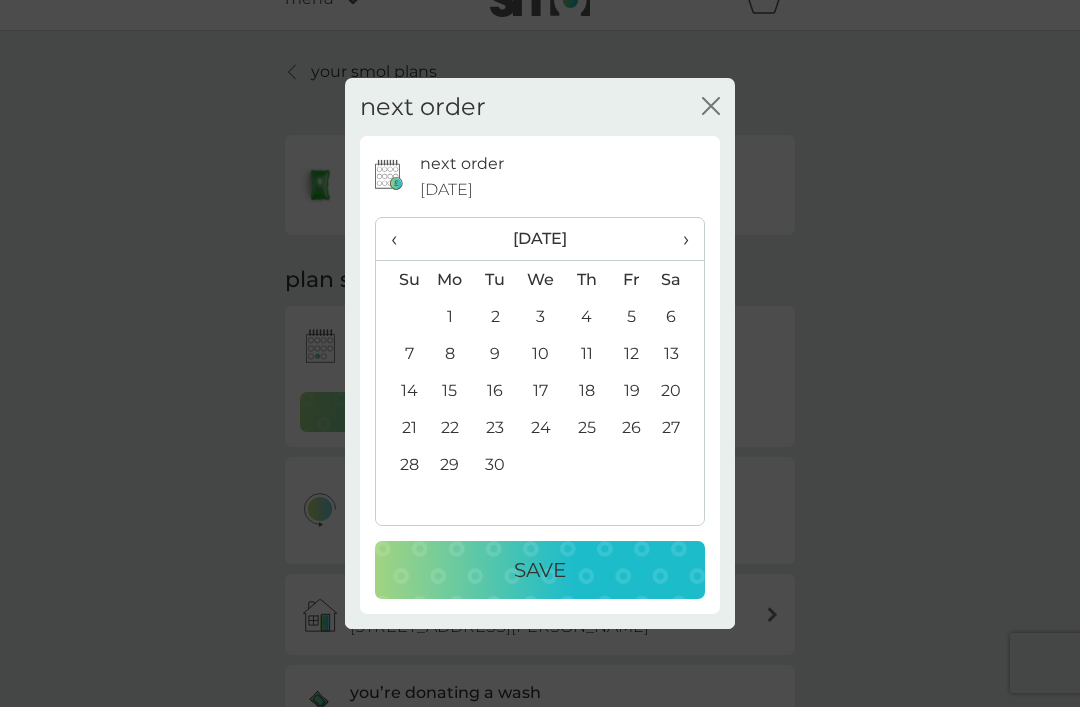 click on "‹" at bounding box center [401, 239] 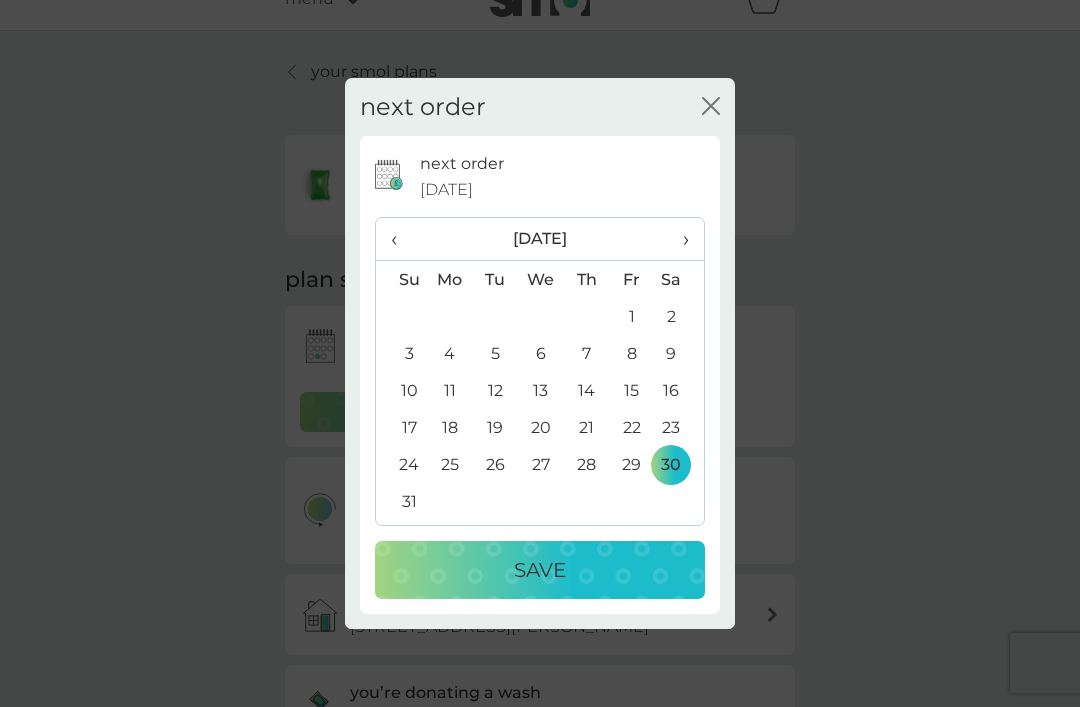 click on "13" at bounding box center (541, 390) 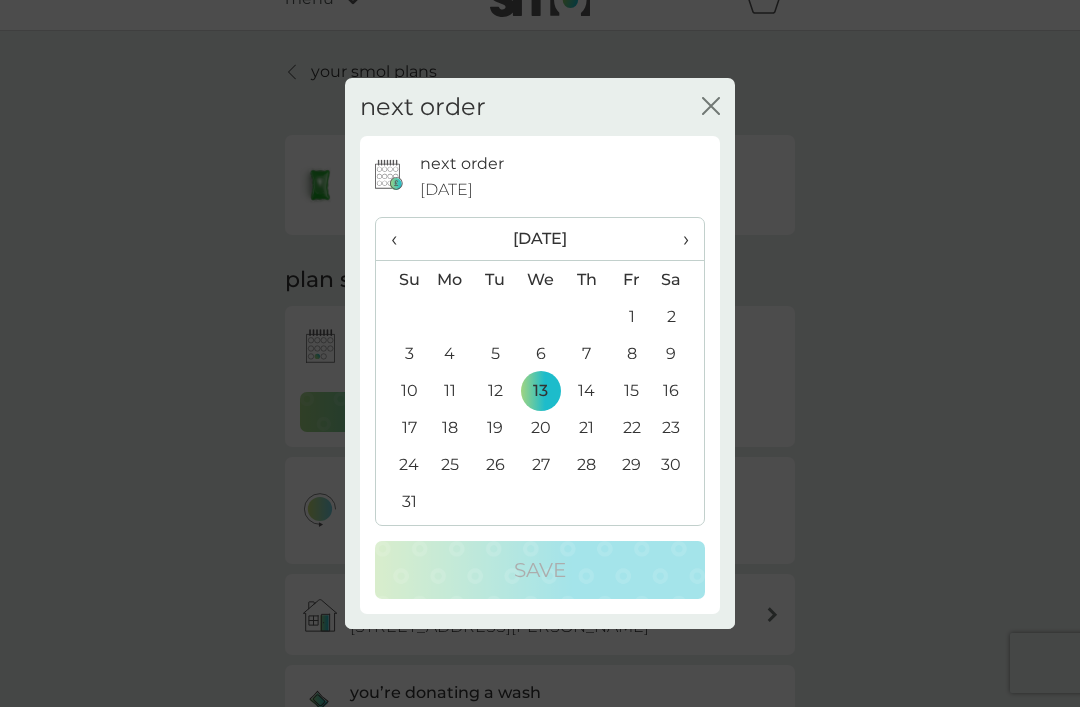 click 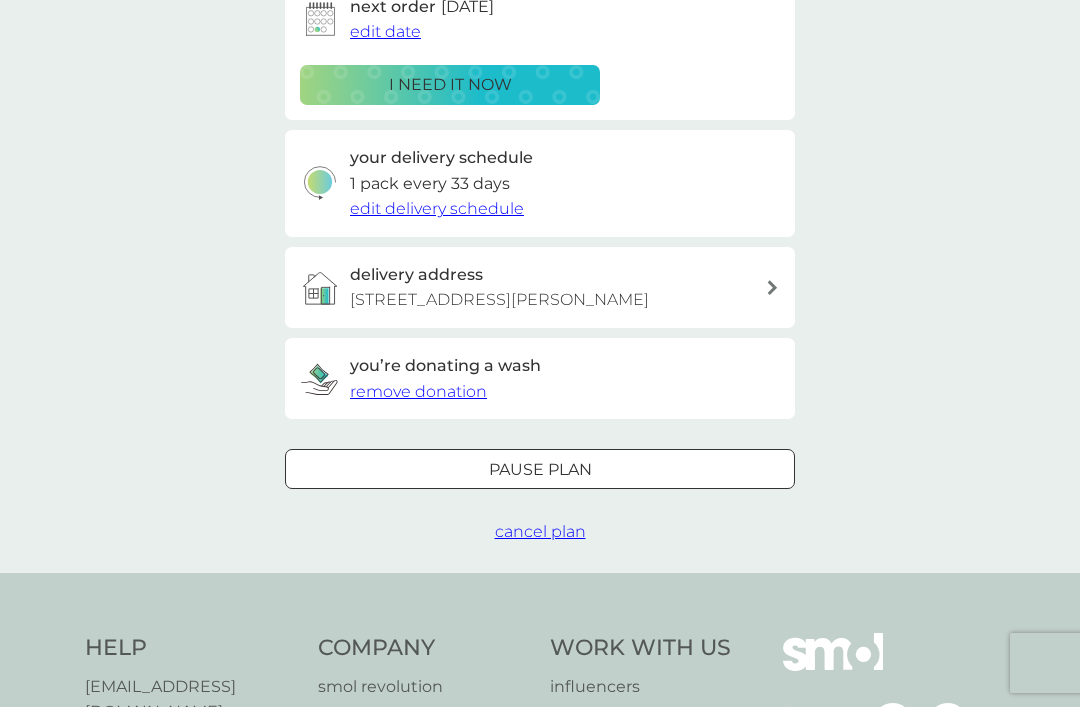 scroll, scrollTop: 363, scrollLeft: 0, axis: vertical 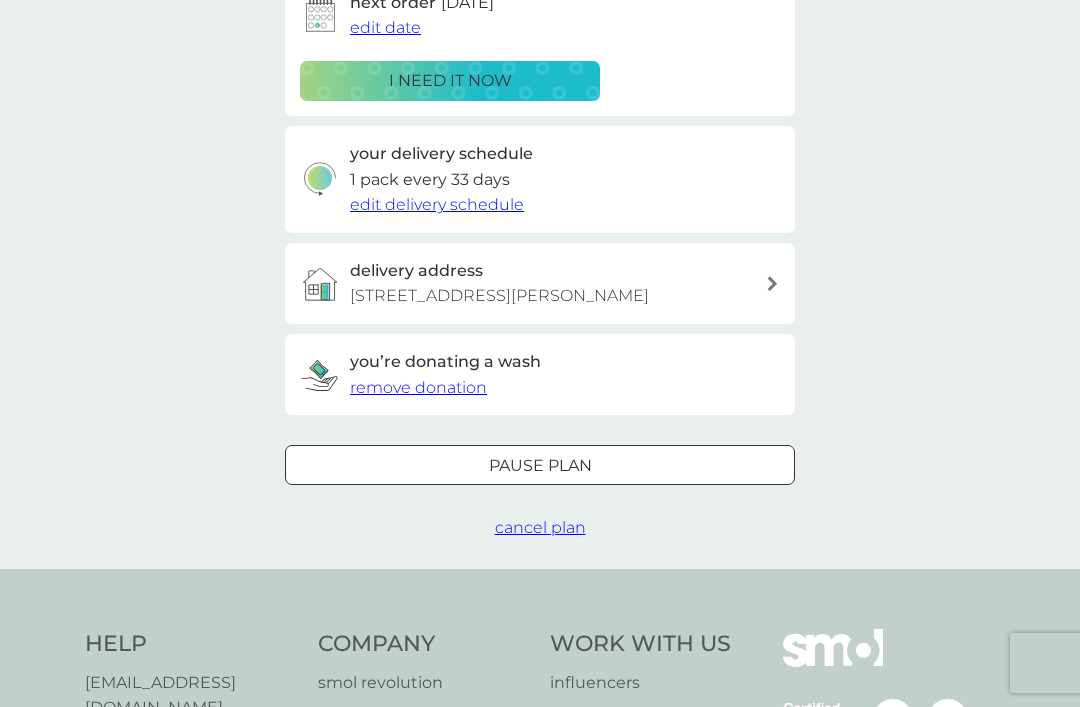 click on "edit delivery schedule" at bounding box center [437, 204] 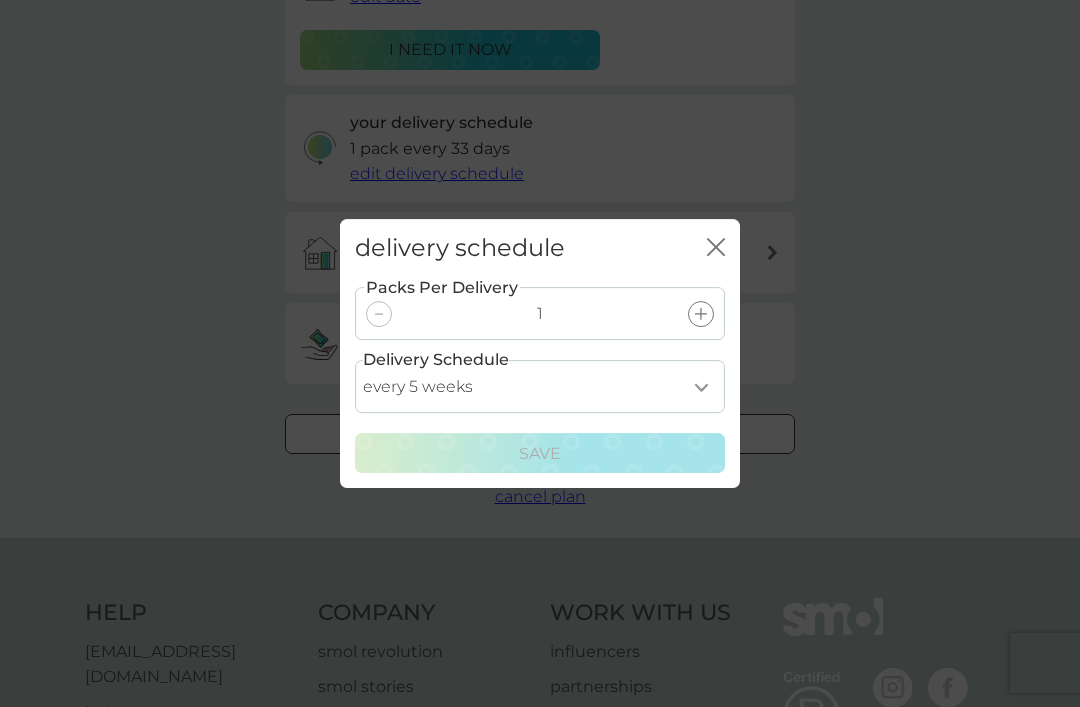 scroll, scrollTop: 391, scrollLeft: 0, axis: vertical 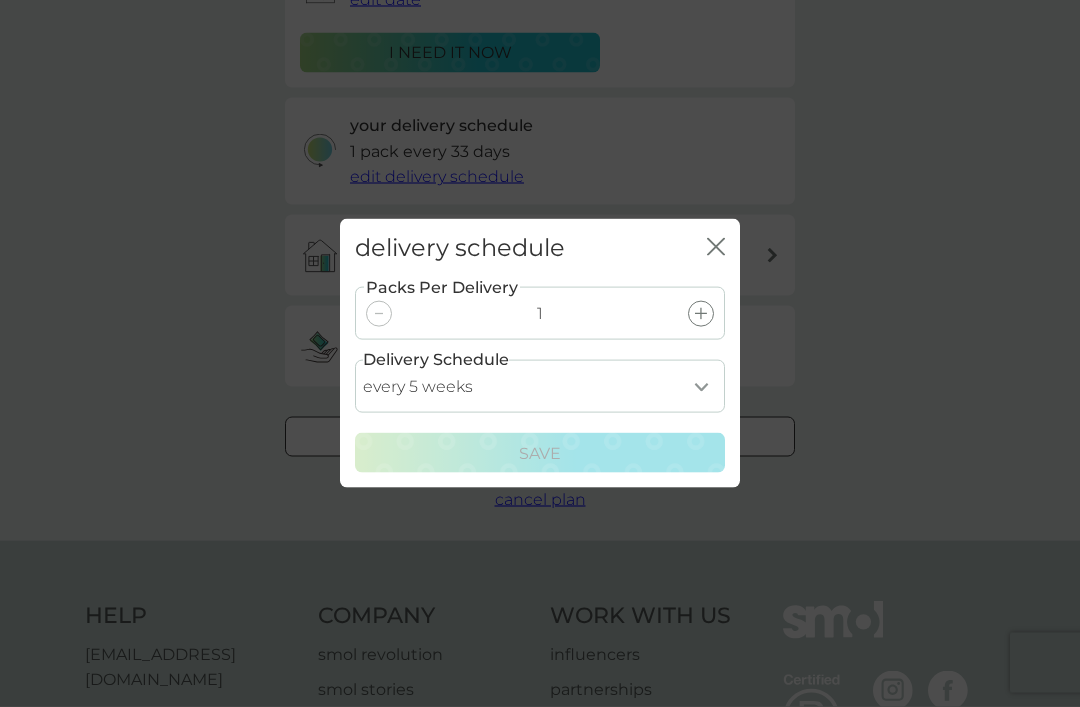 click on "close" 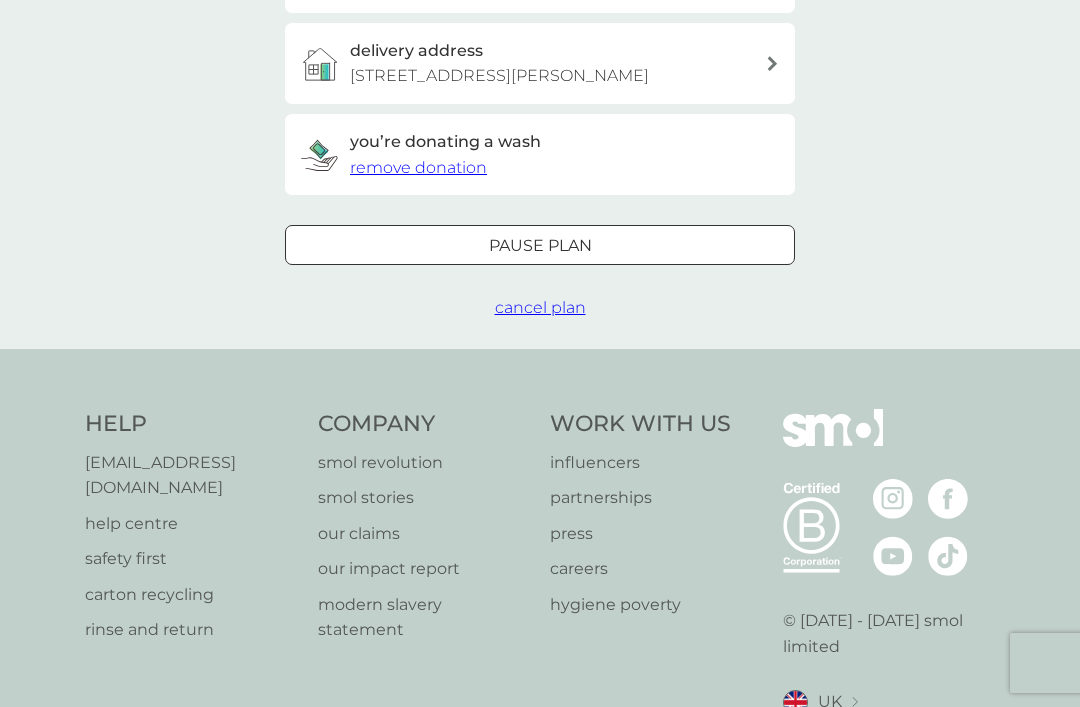 scroll, scrollTop: 579, scrollLeft: 0, axis: vertical 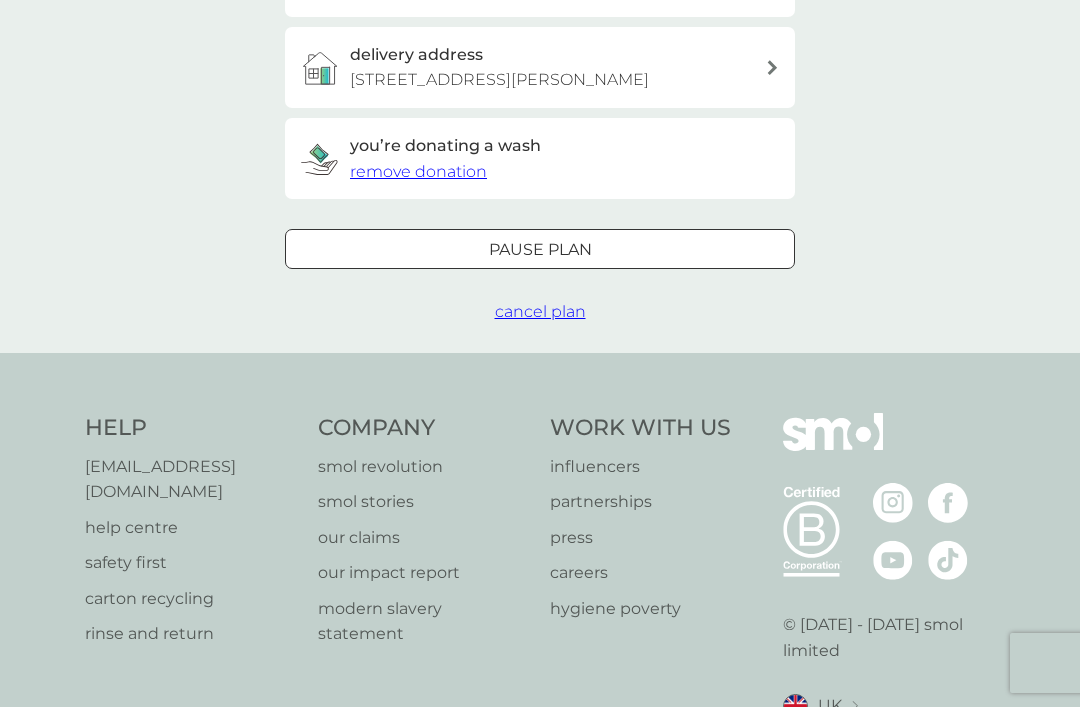 click on "Pause plan" at bounding box center (540, 250) 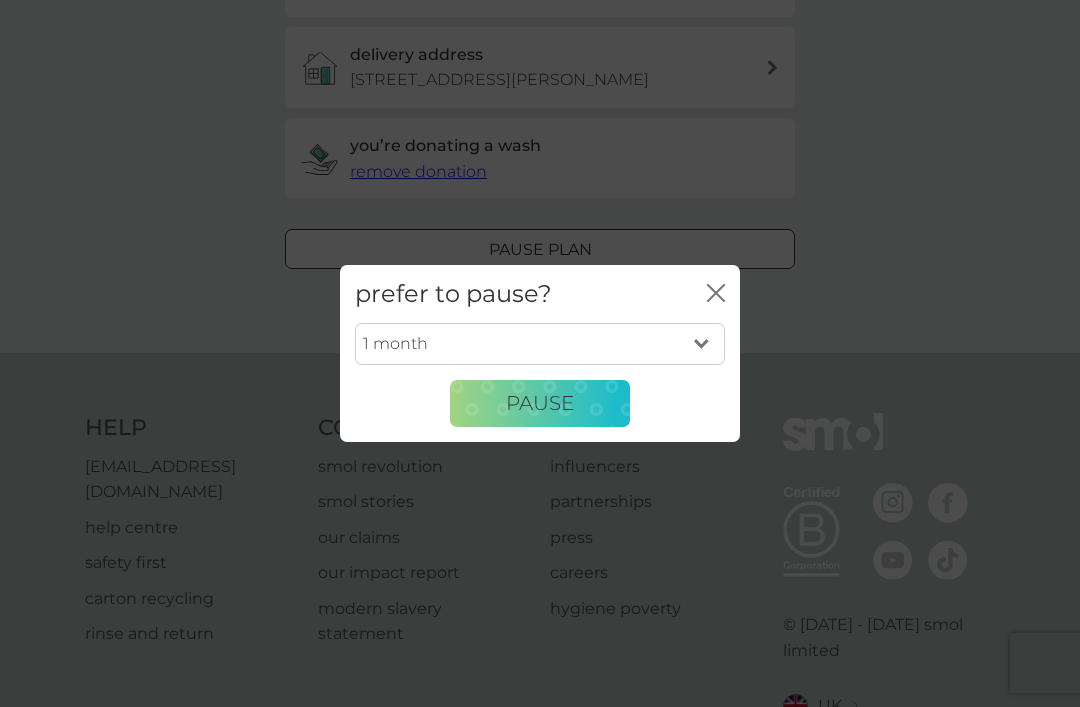 click on "1 month 2 months 3 months 4 months 5 months 6 months" at bounding box center [540, 344] 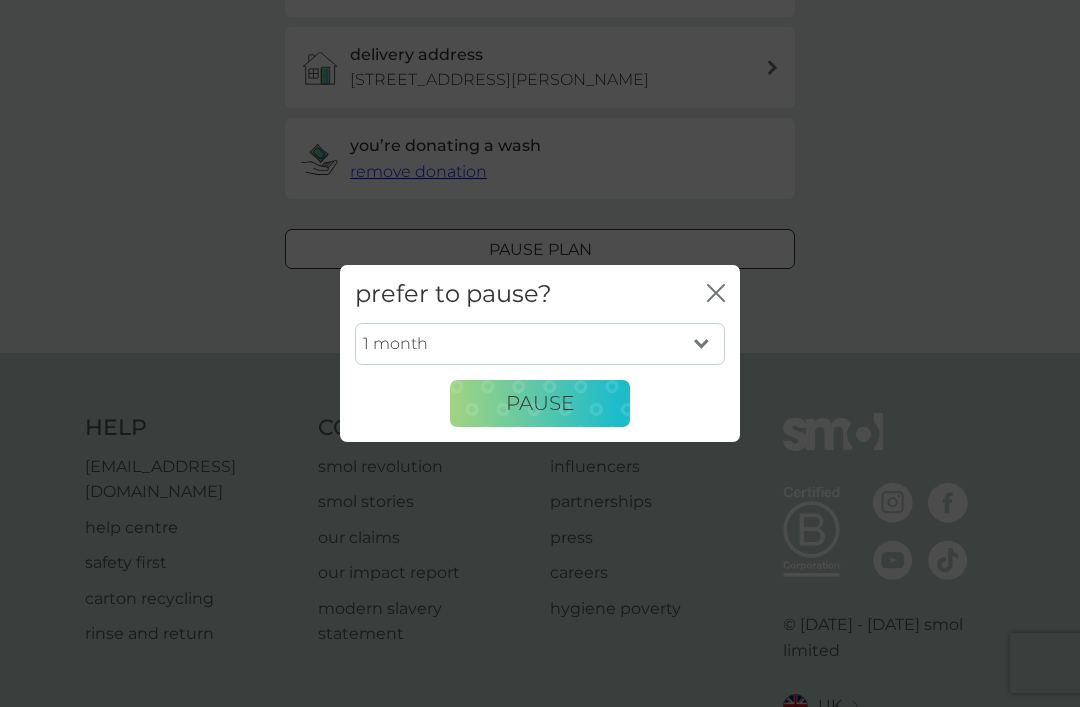 select on "3" 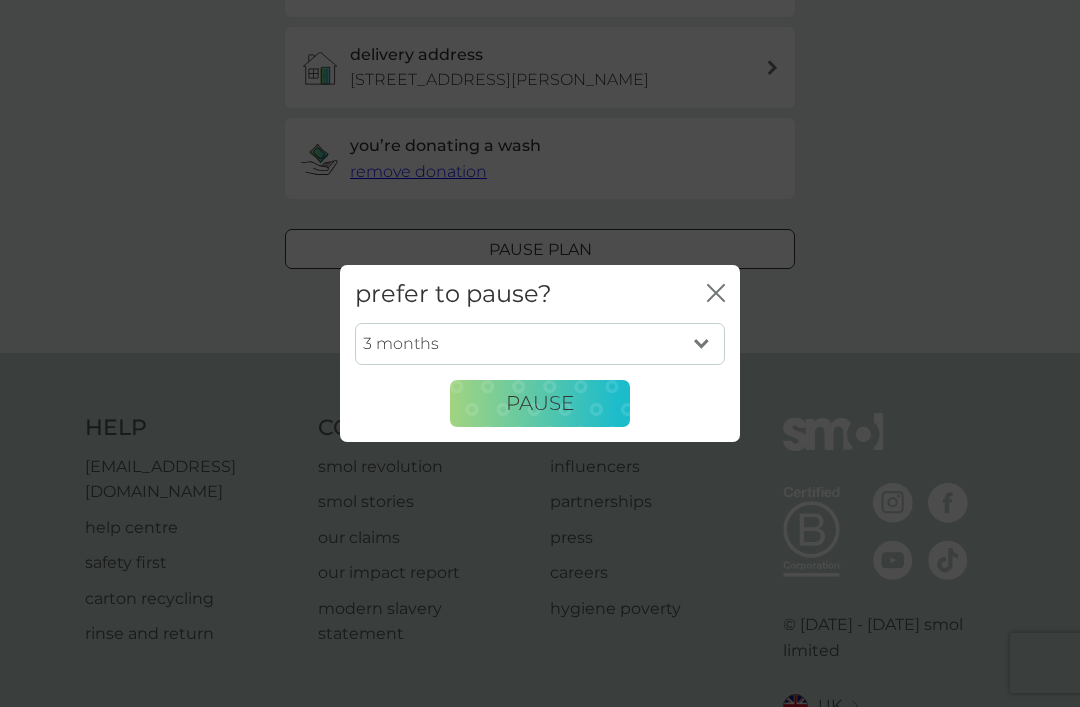 click on "Pause" at bounding box center [540, 404] 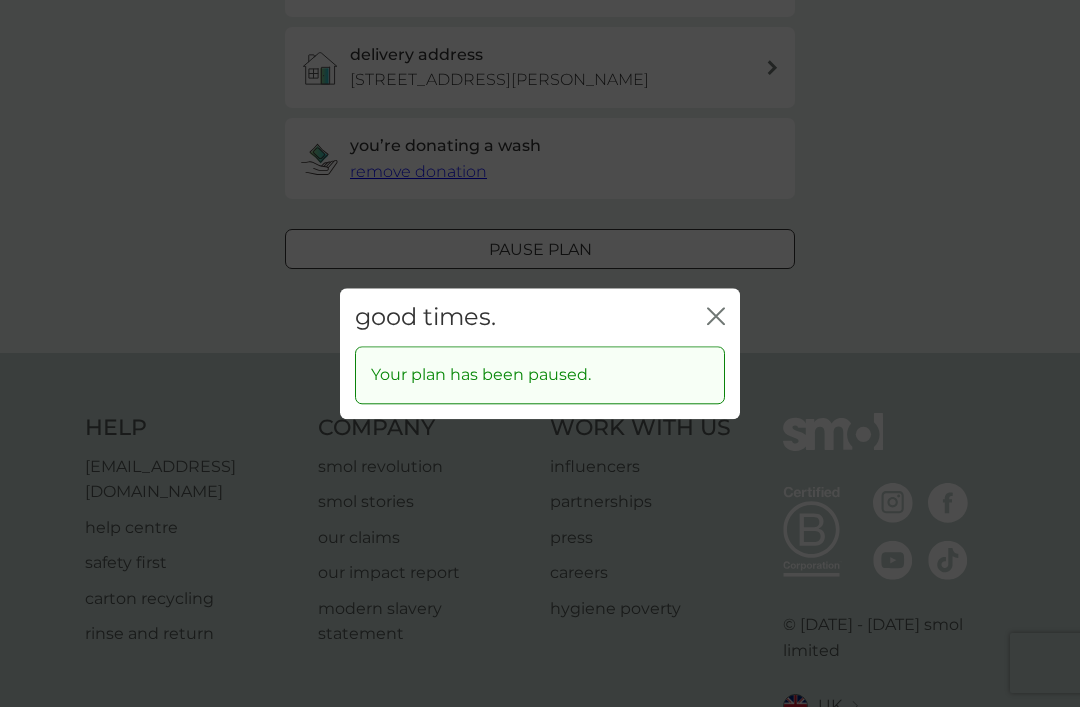 click on "close" at bounding box center [716, 317] 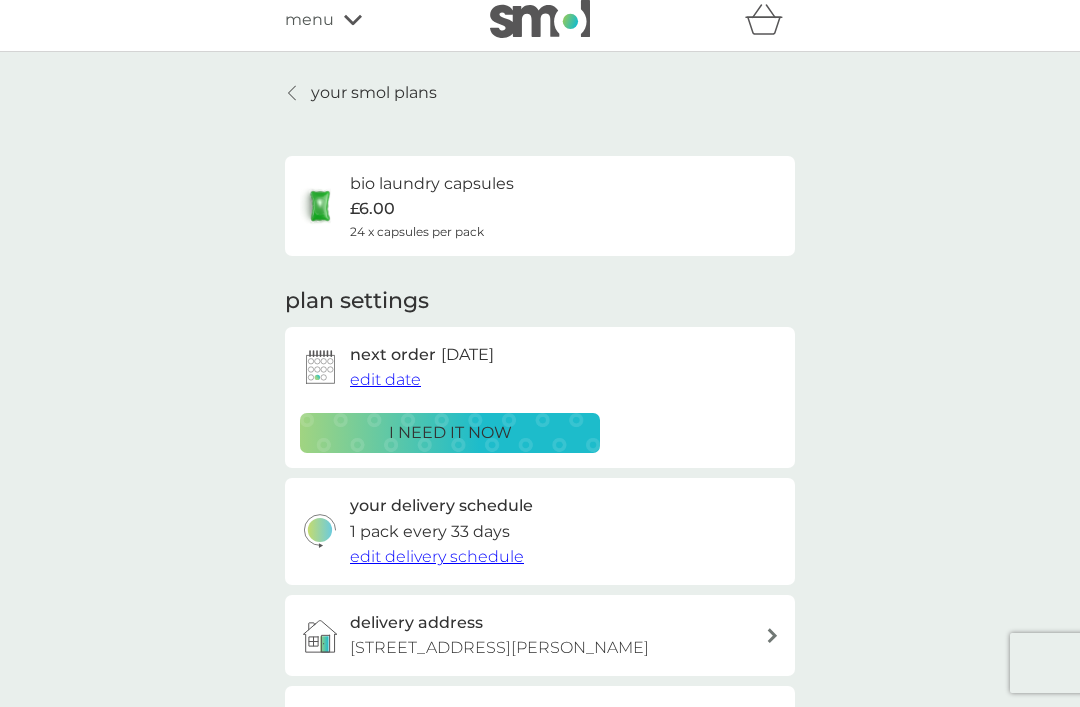scroll, scrollTop: 0, scrollLeft: 0, axis: both 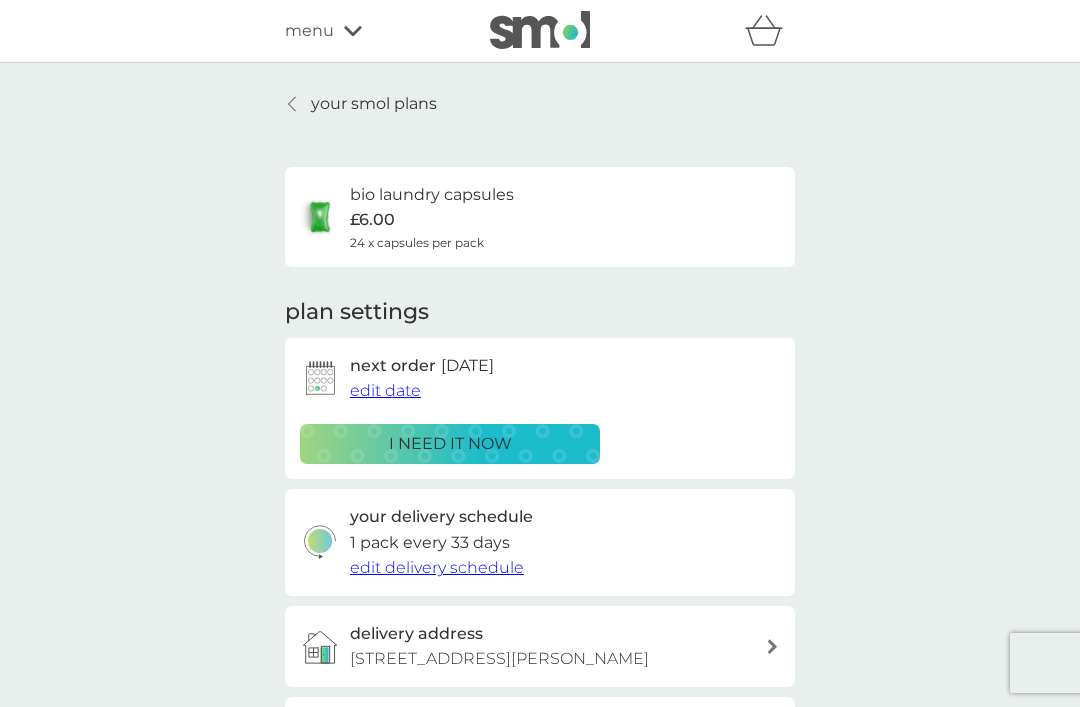 click on "your smol plans" at bounding box center (374, 104) 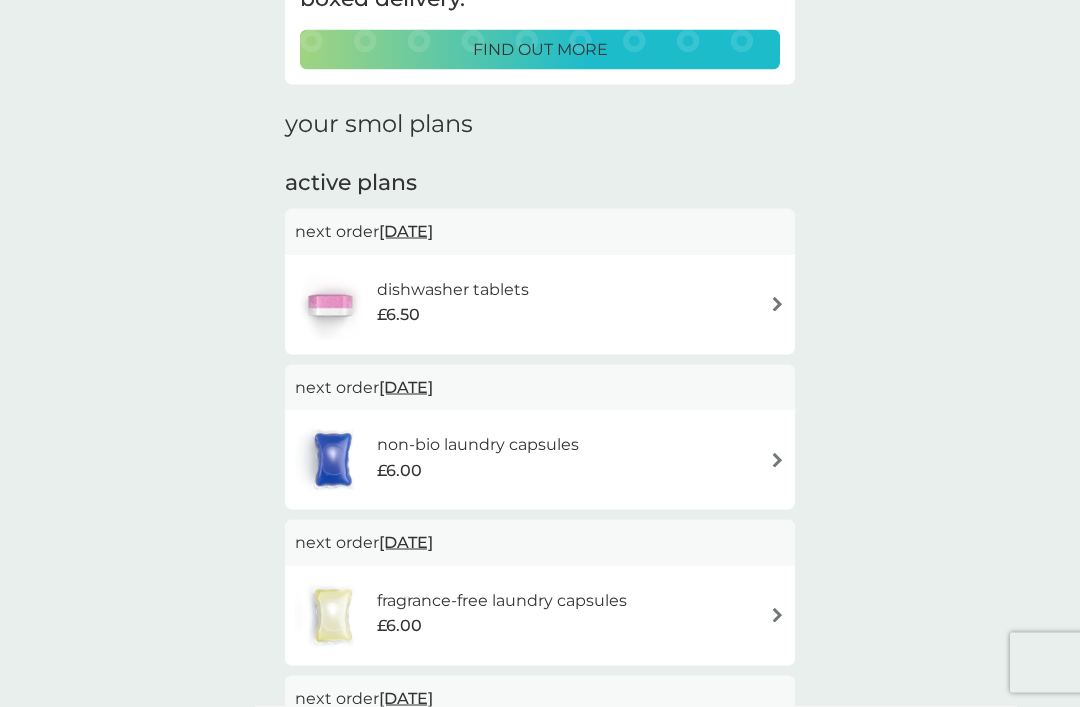 scroll, scrollTop: 216, scrollLeft: 0, axis: vertical 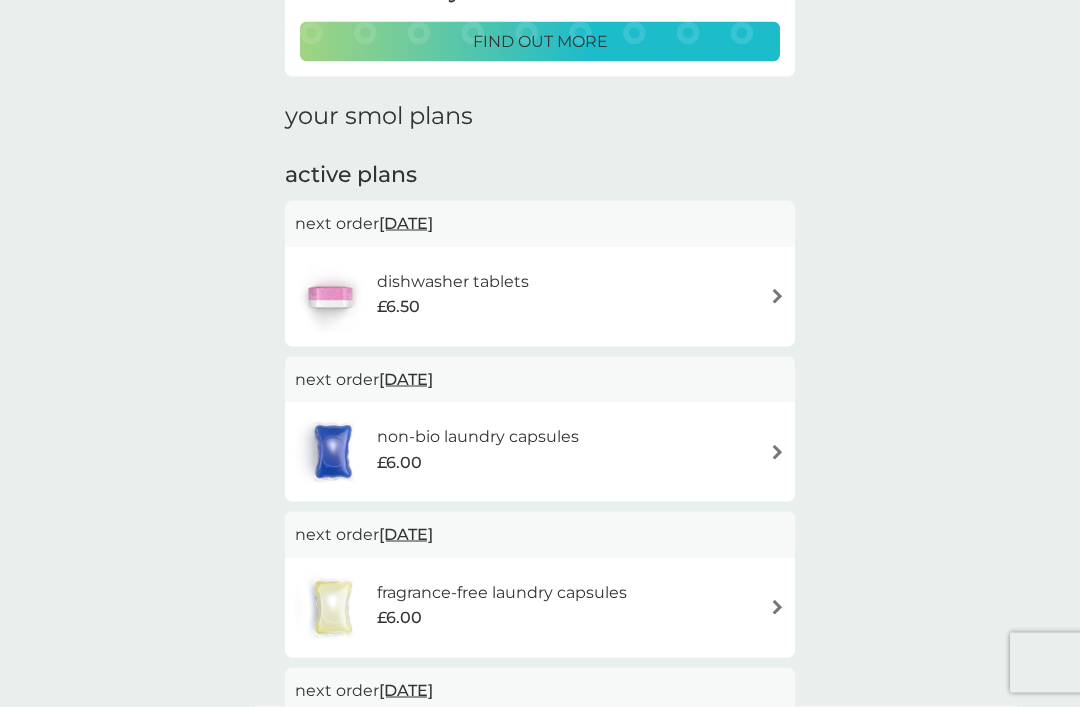 click at bounding box center (777, 452) 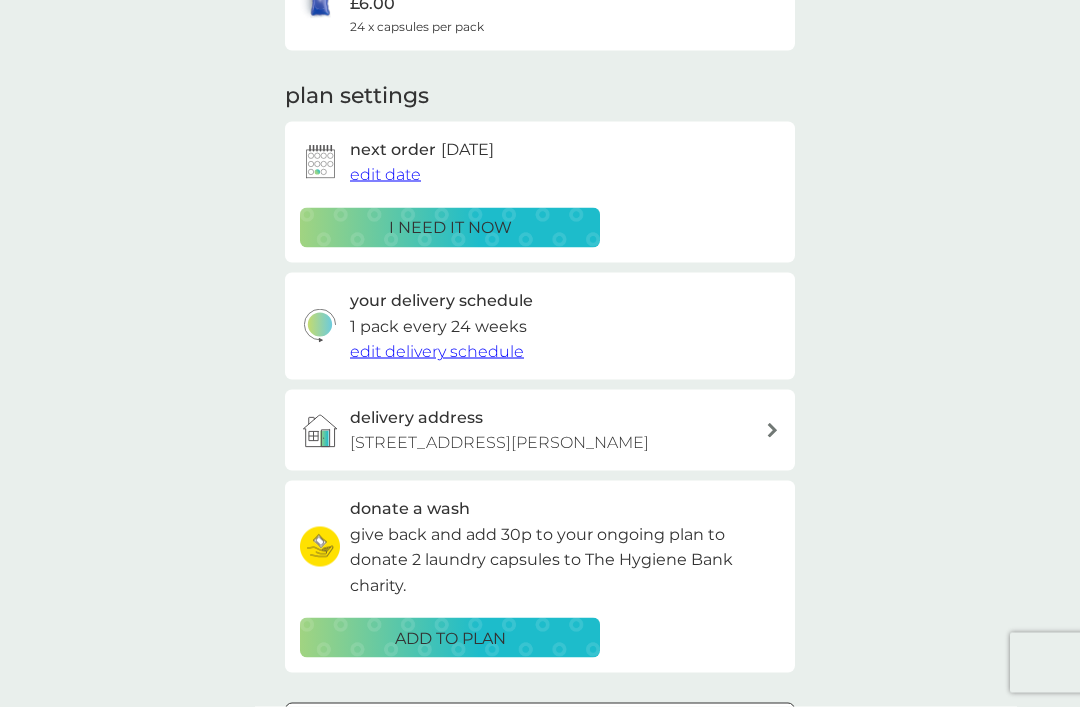 scroll, scrollTop: 0, scrollLeft: 0, axis: both 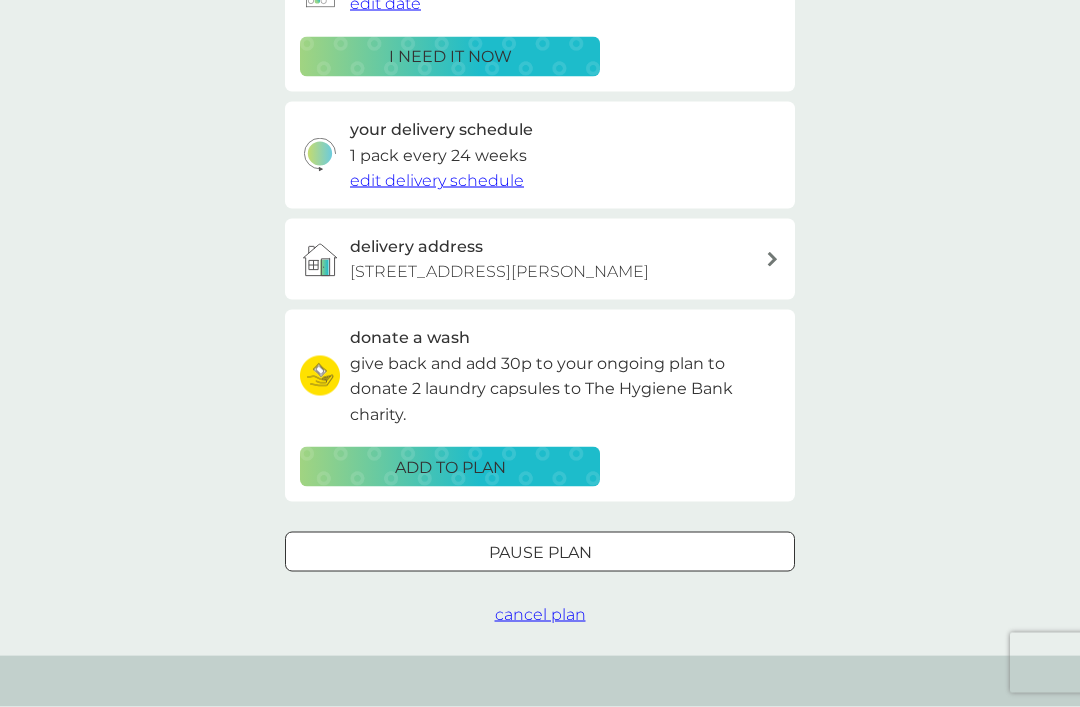 click on "Pause plan" at bounding box center [540, 553] 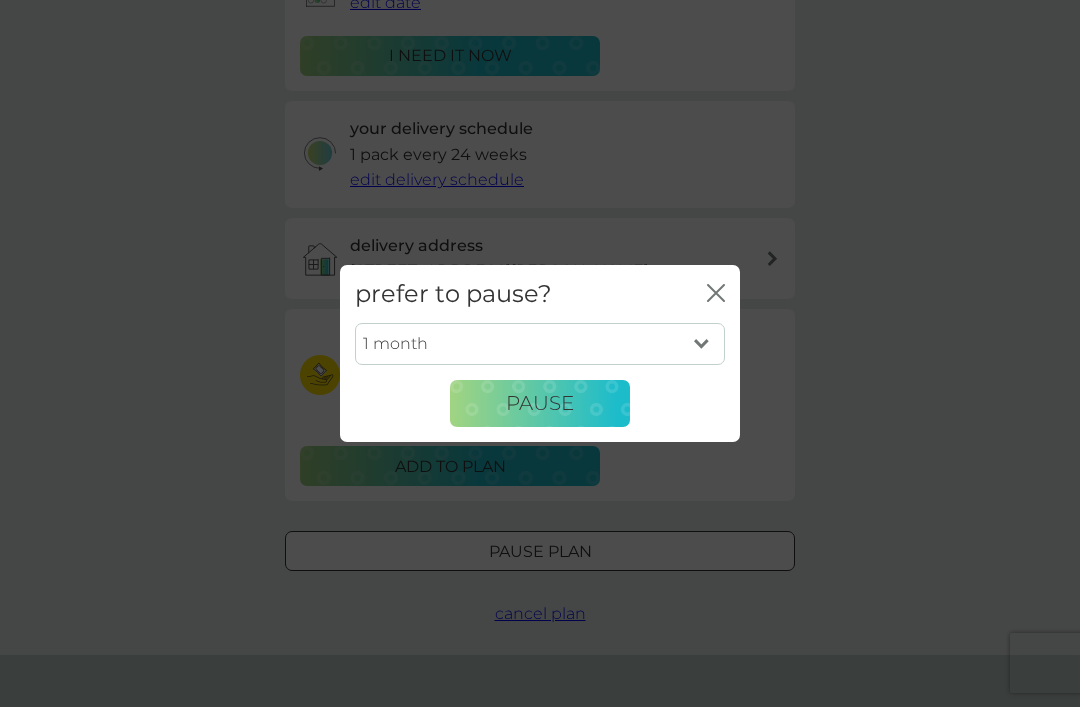 click on "1 month 2 months 3 months 4 months 5 months 6 months" at bounding box center [540, 344] 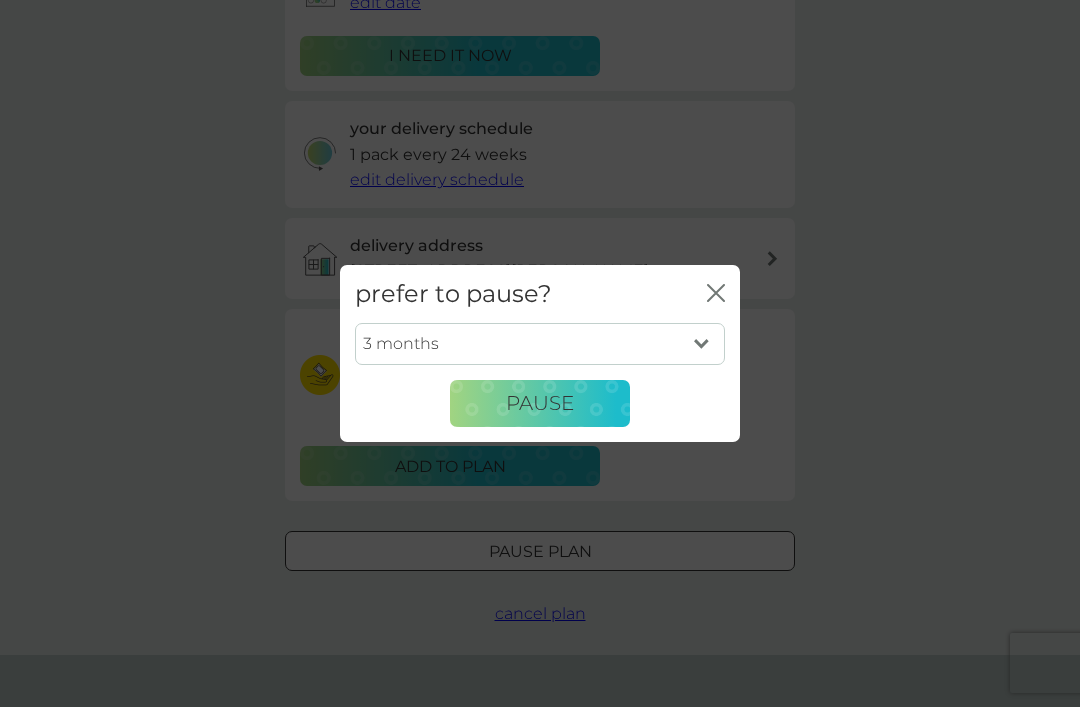 click on "Pause" at bounding box center [540, 404] 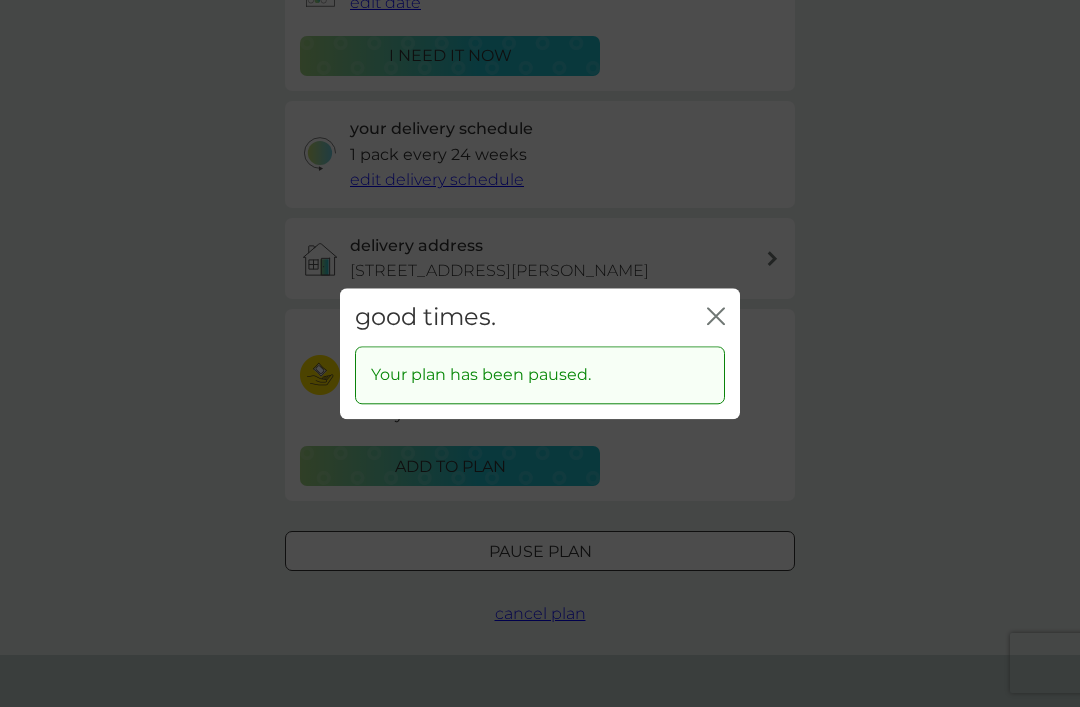 click on "close" 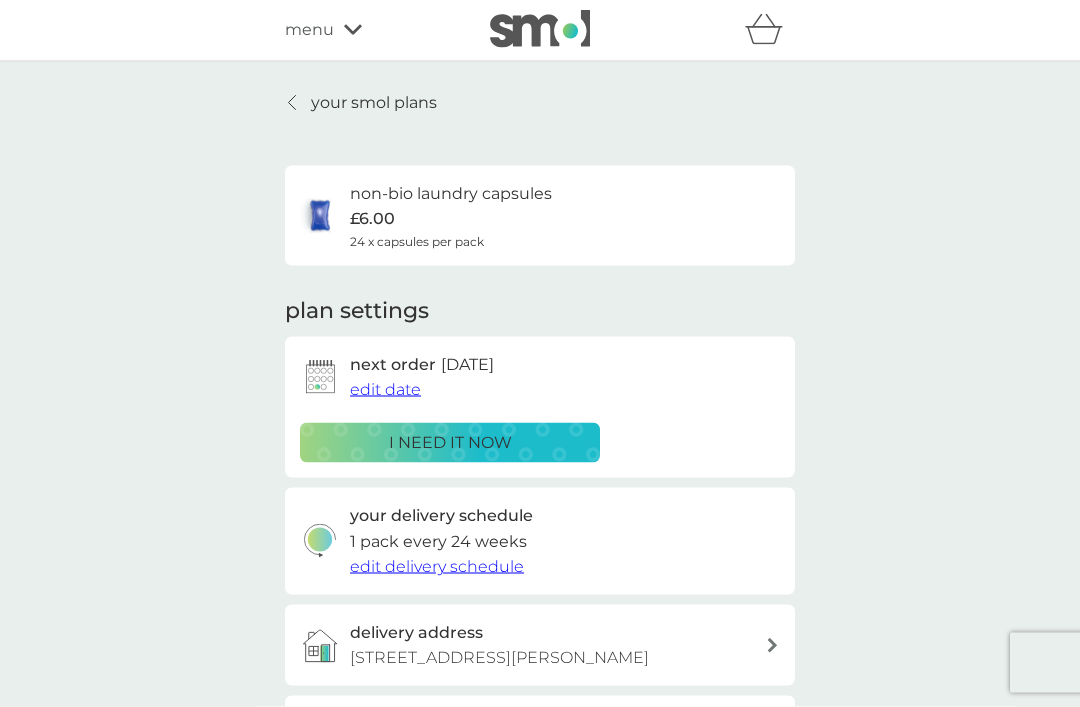 scroll, scrollTop: 0, scrollLeft: 0, axis: both 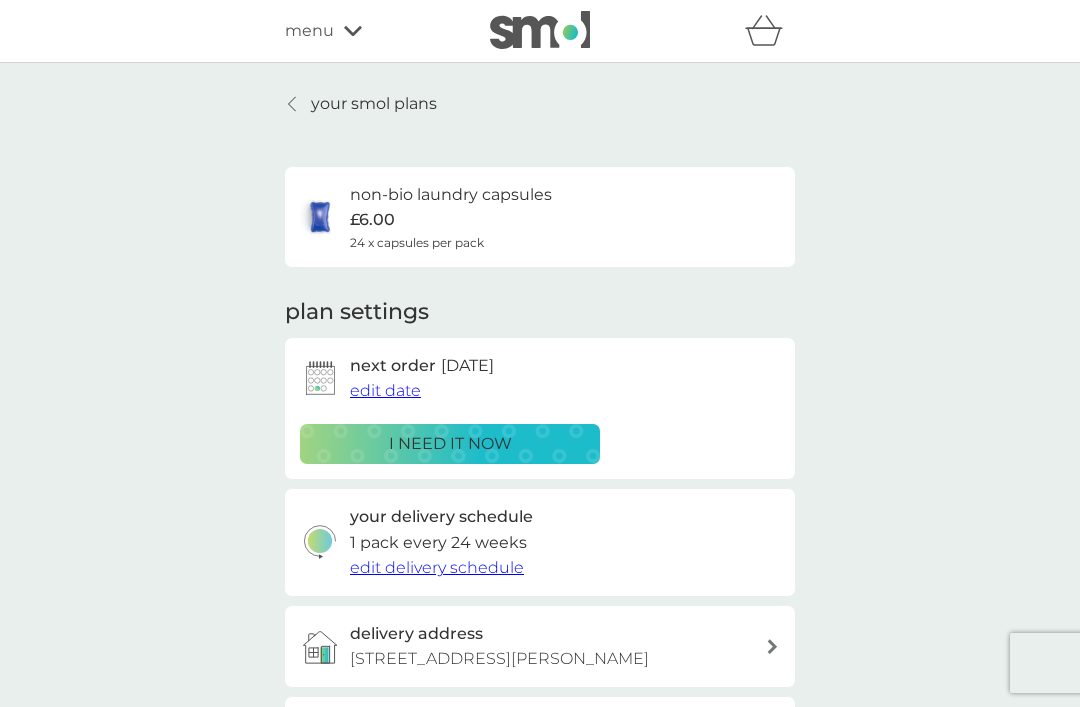 click on "non-bio laundry capsules" at bounding box center (451, 195) 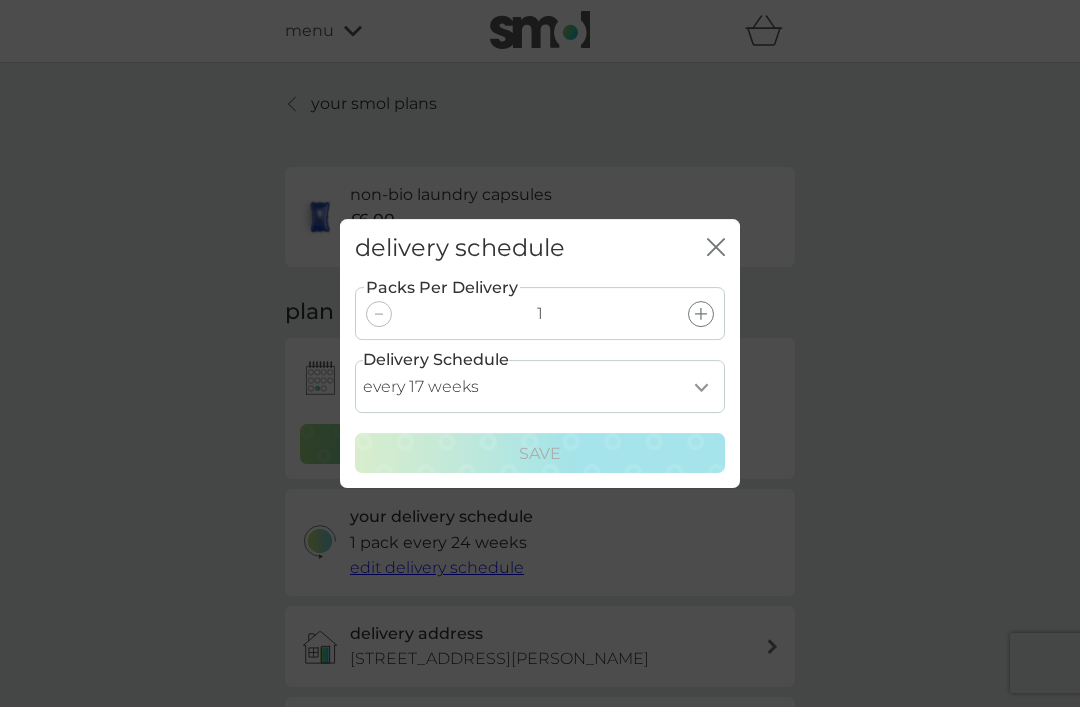 click on "delivery schedule close" at bounding box center [540, 248] 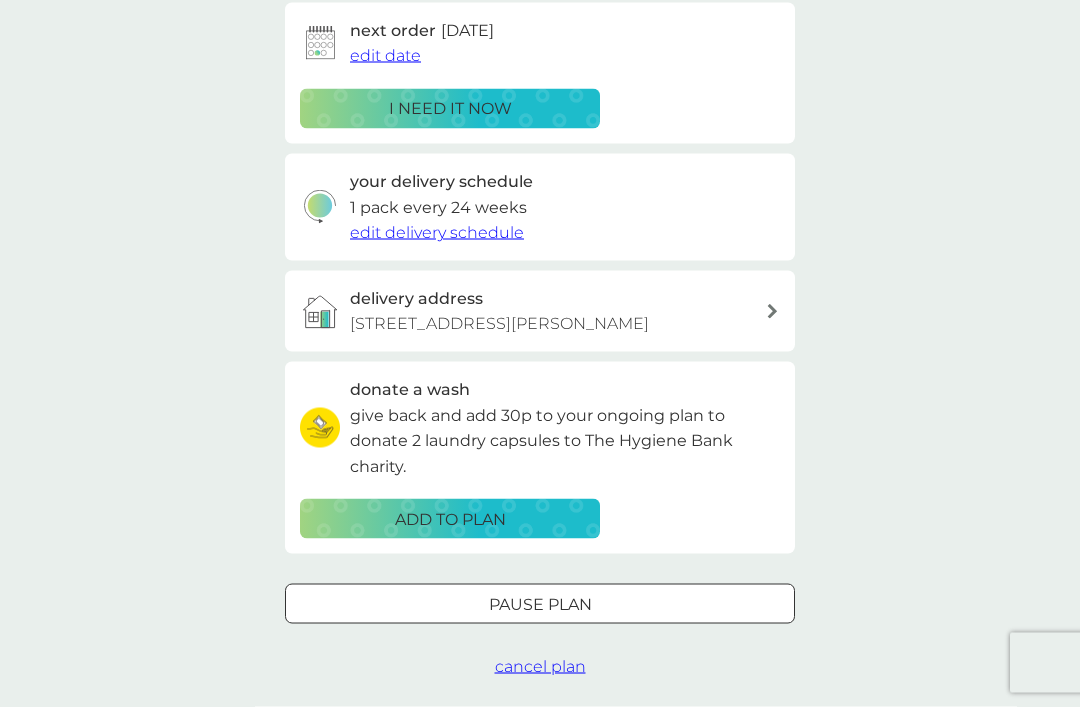 scroll, scrollTop: 338, scrollLeft: 0, axis: vertical 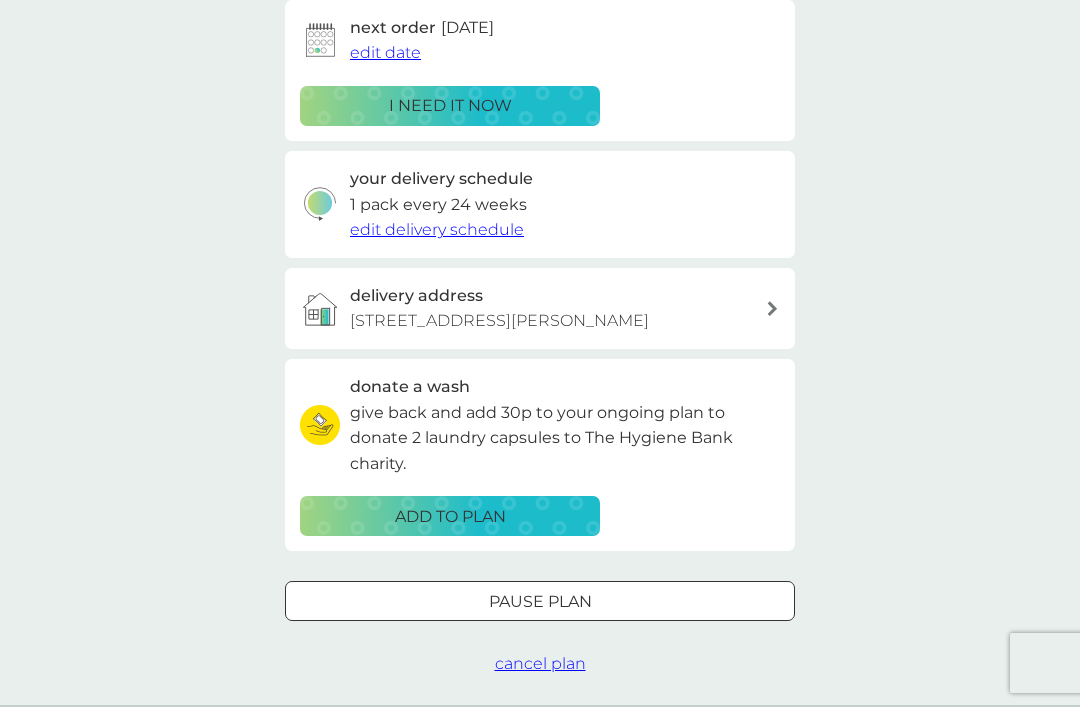 click on "Pause plan" at bounding box center (540, 602) 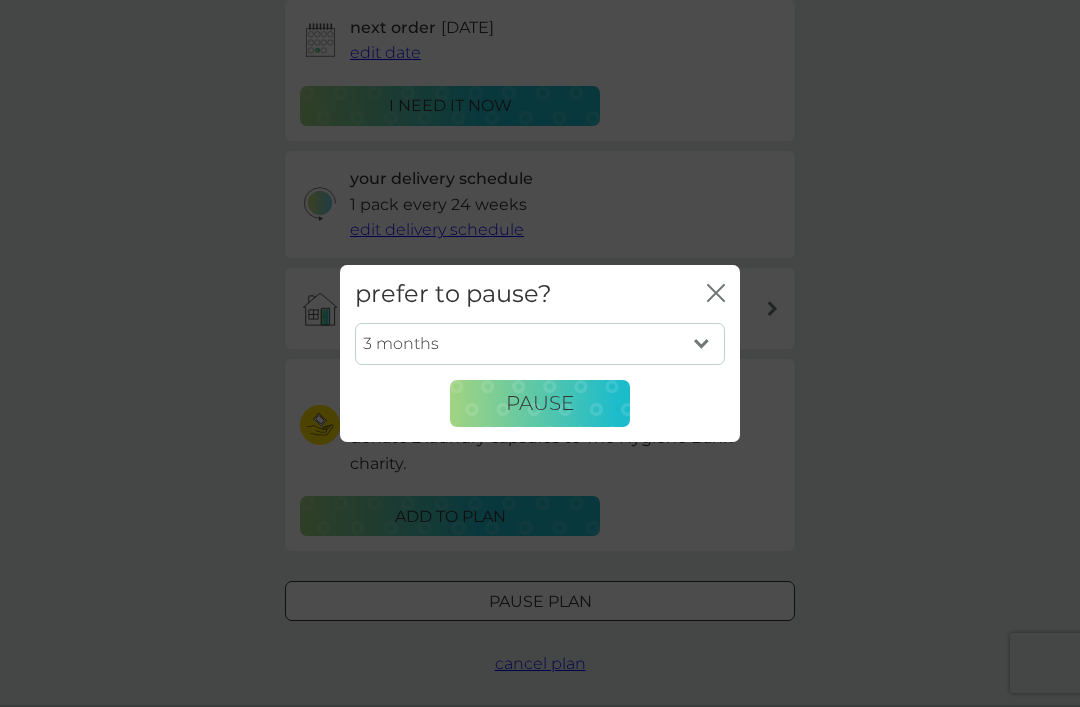 click on "Pause" at bounding box center [540, 404] 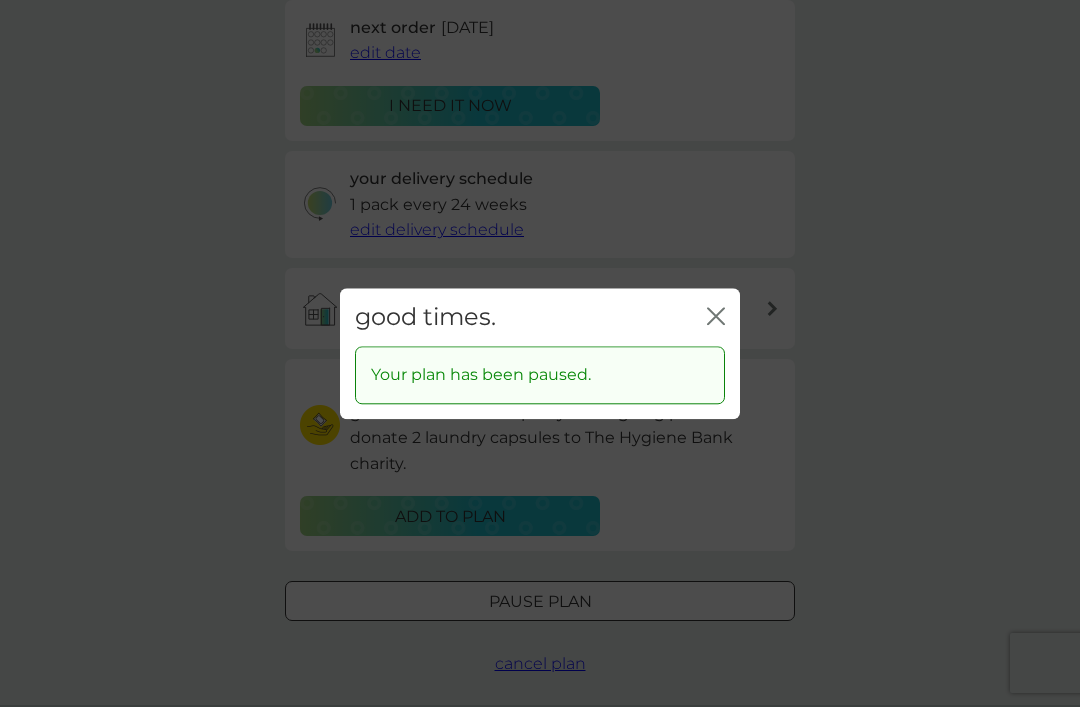 click 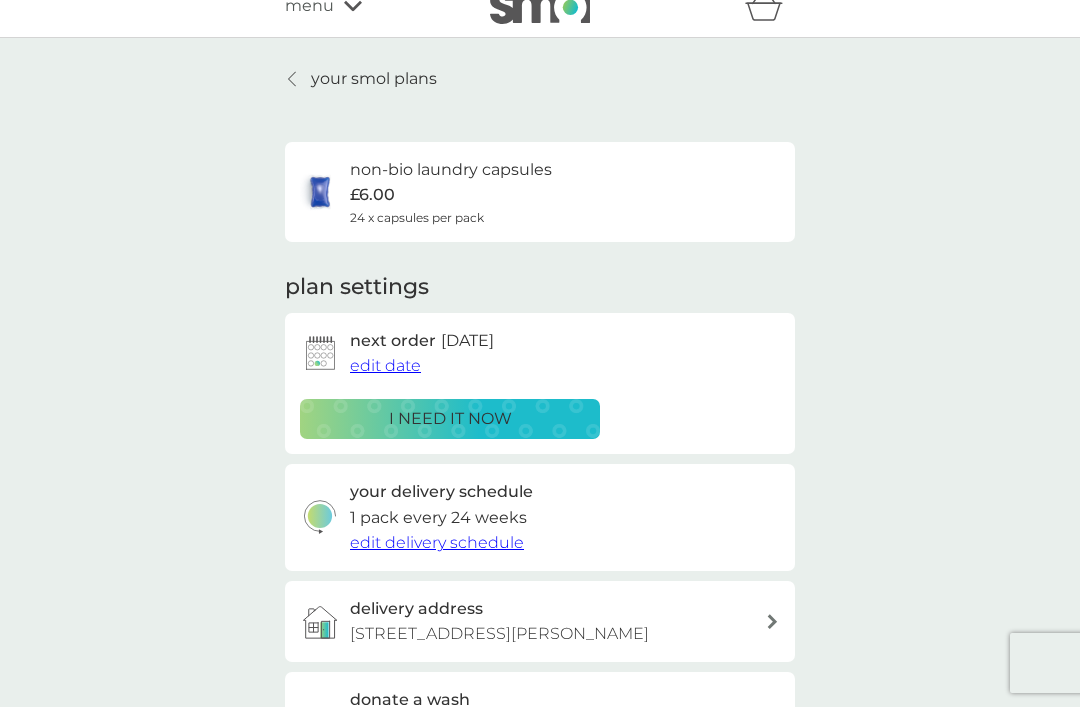scroll, scrollTop: 0, scrollLeft: 0, axis: both 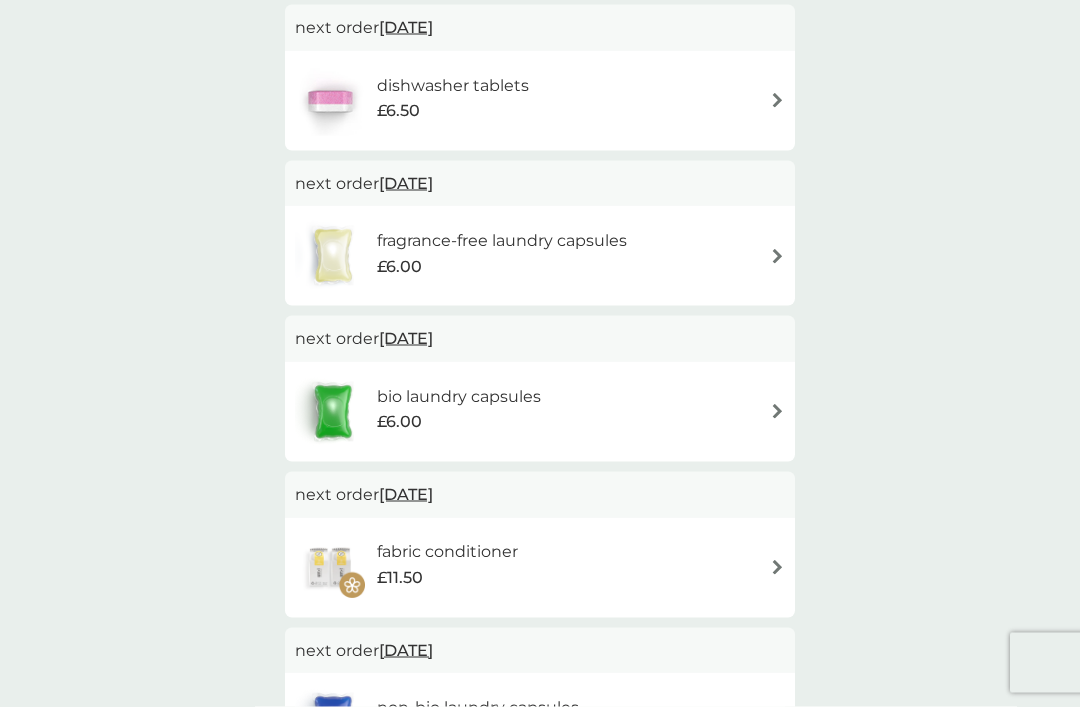 click at bounding box center [777, 256] 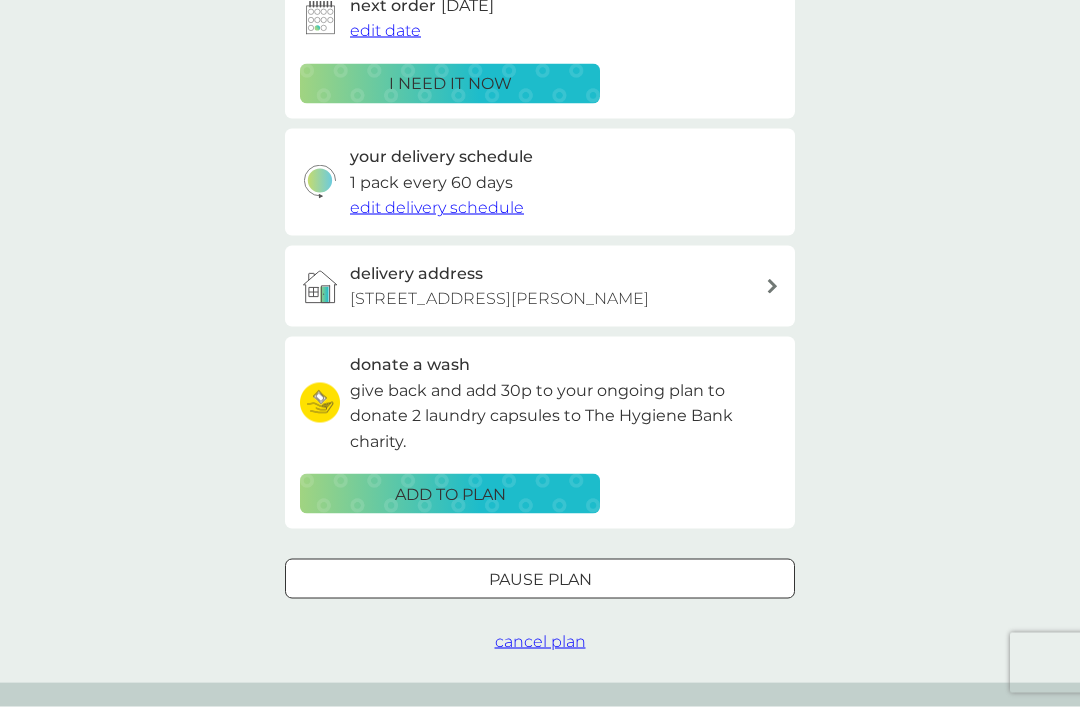 scroll, scrollTop: 365, scrollLeft: 0, axis: vertical 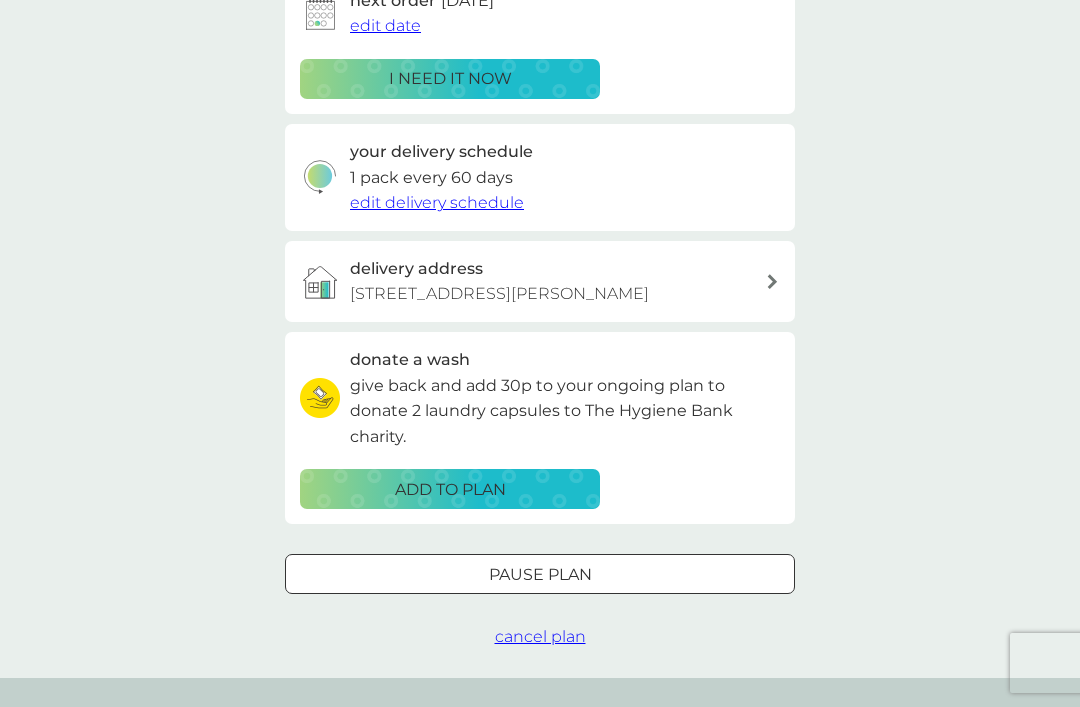 click on "cancel plan" at bounding box center (540, 636) 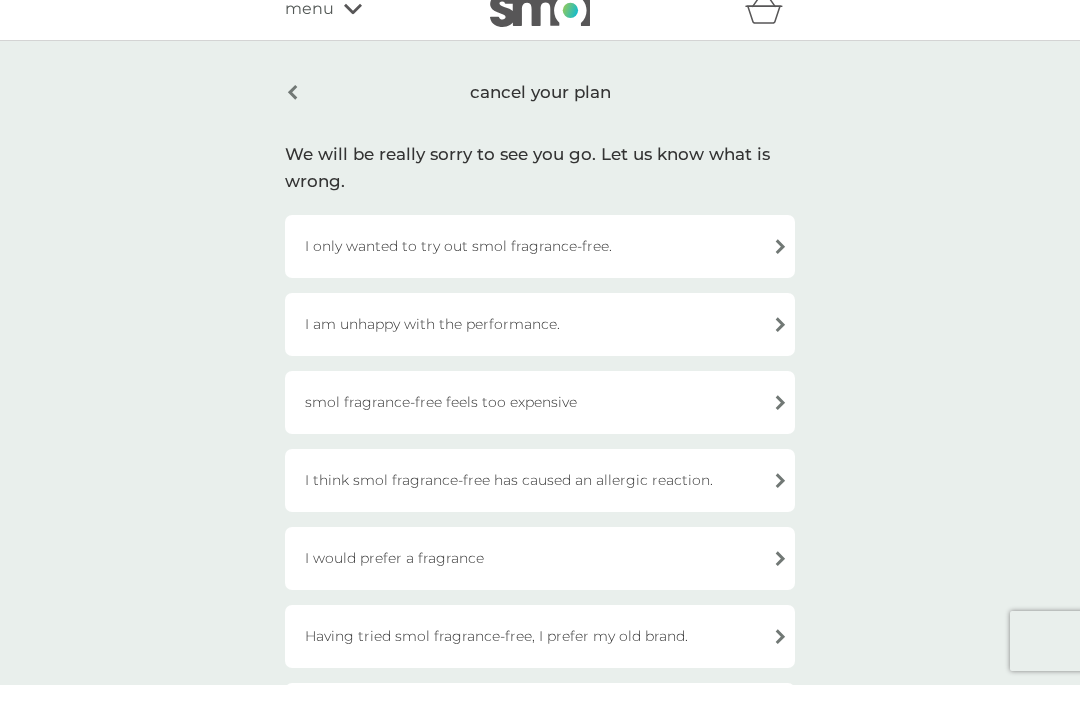 scroll, scrollTop: 23, scrollLeft: 0, axis: vertical 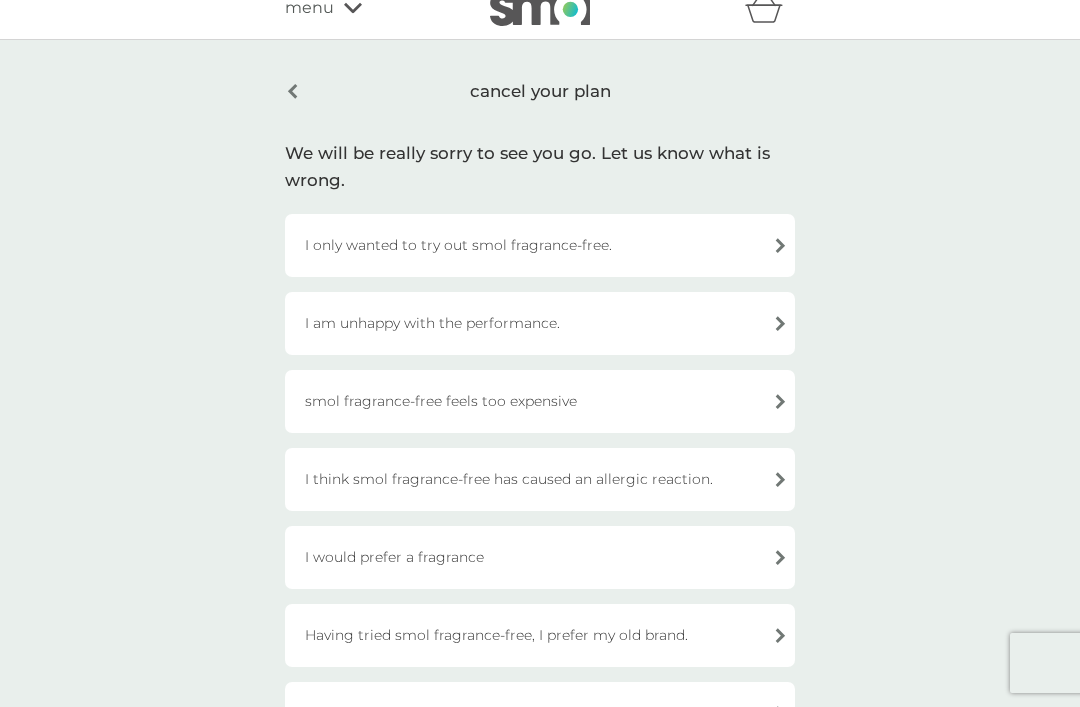 click on "I only wanted to try out smol fragrance-free." at bounding box center (540, 245) 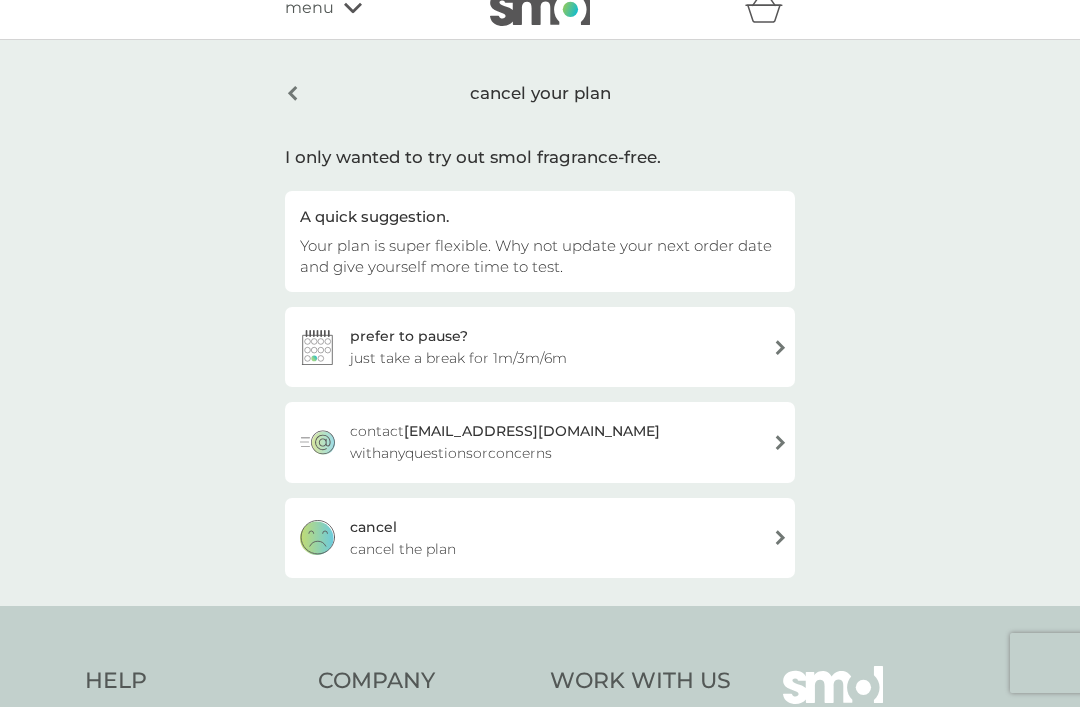 click on "cancel cancel the plan" at bounding box center [540, 538] 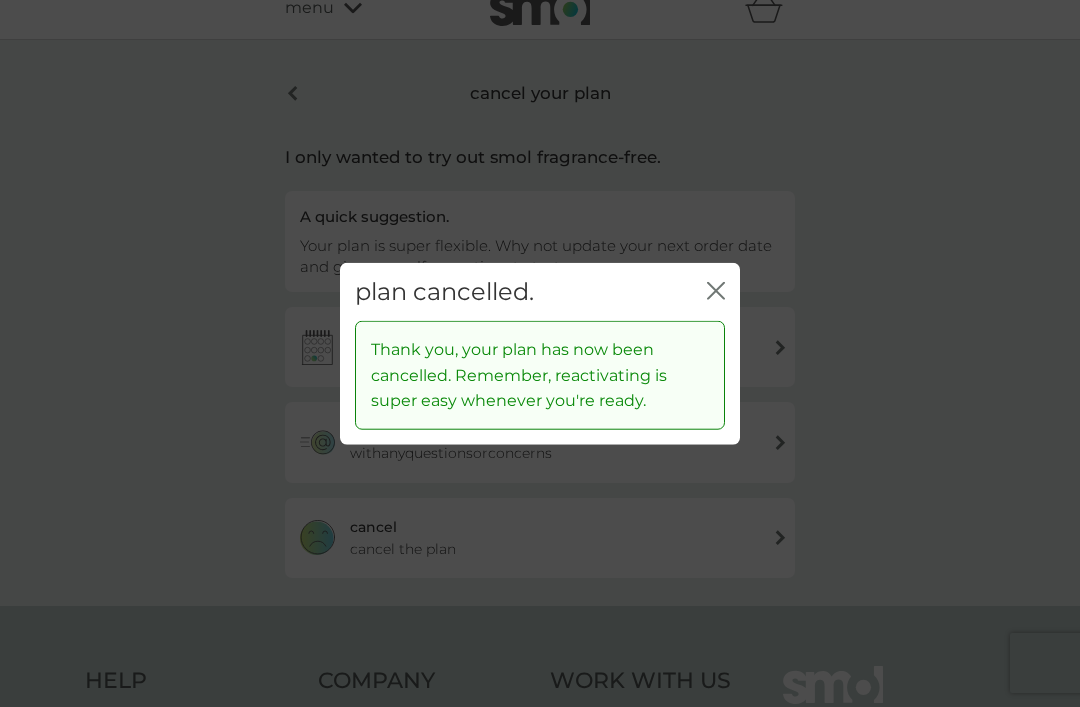click on "close" 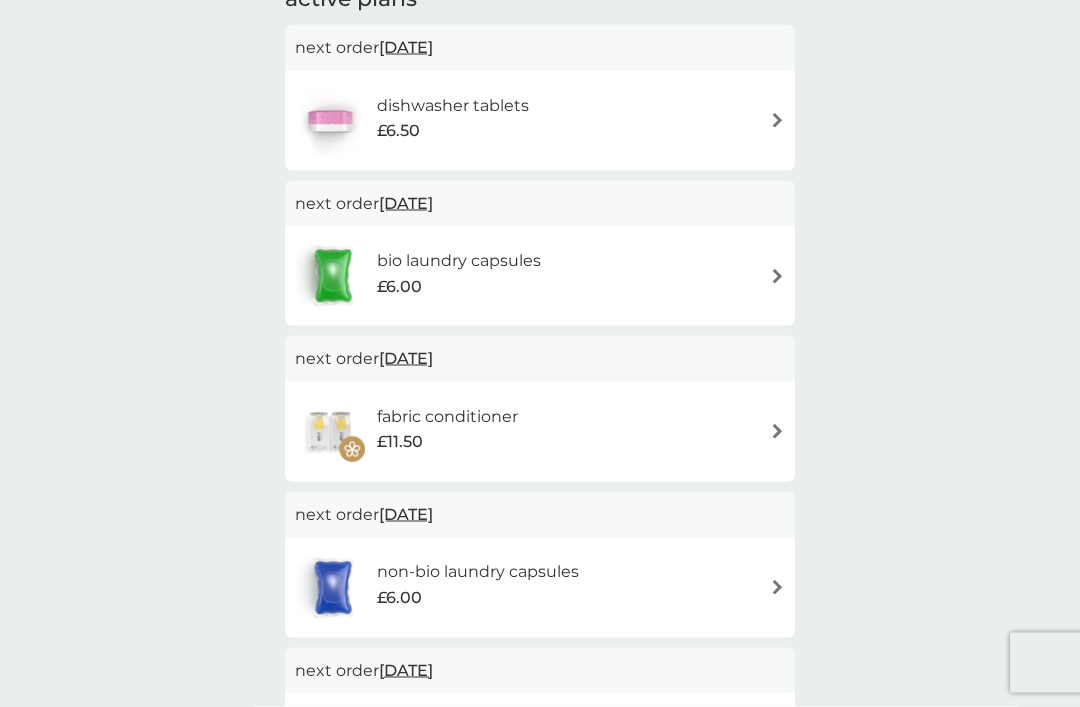 scroll, scrollTop: 391, scrollLeft: 0, axis: vertical 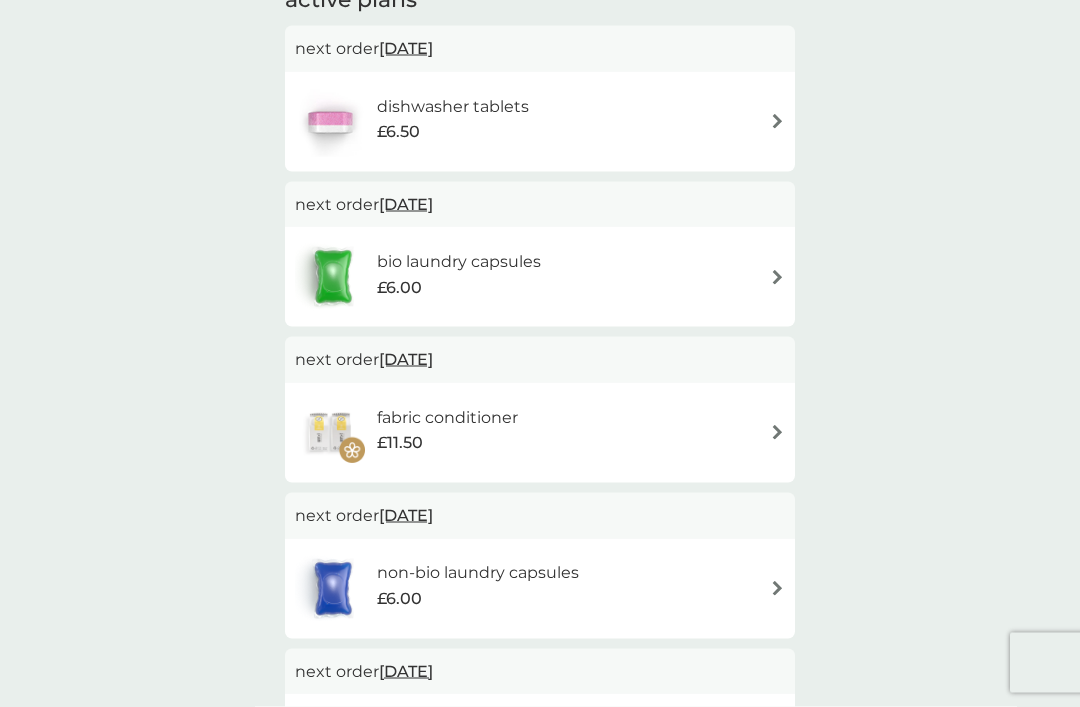 click at bounding box center (777, 432) 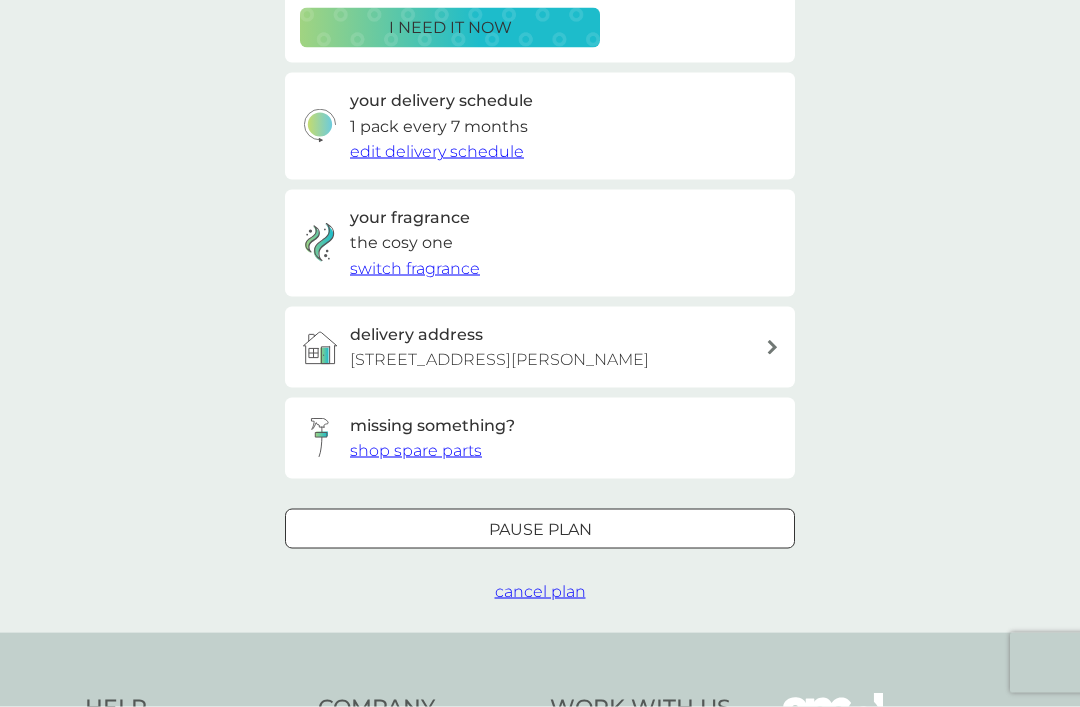 scroll, scrollTop: 417, scrollLeft: 0, axis: vertical 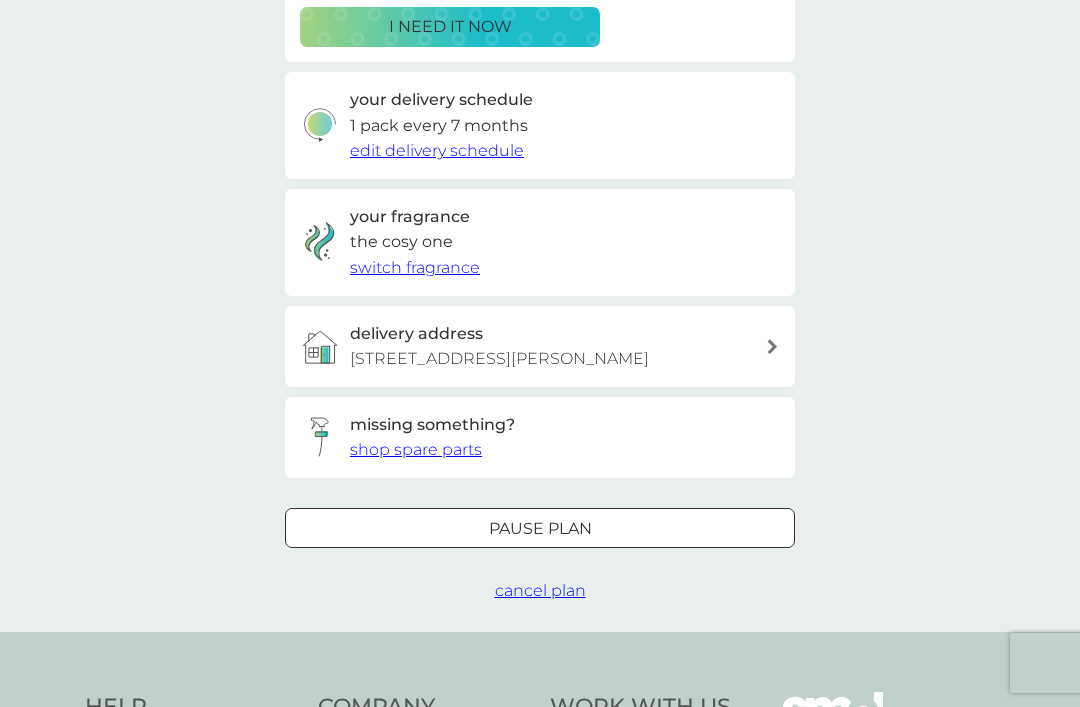 click on "cancel plan" at bounding box center (540, 590) 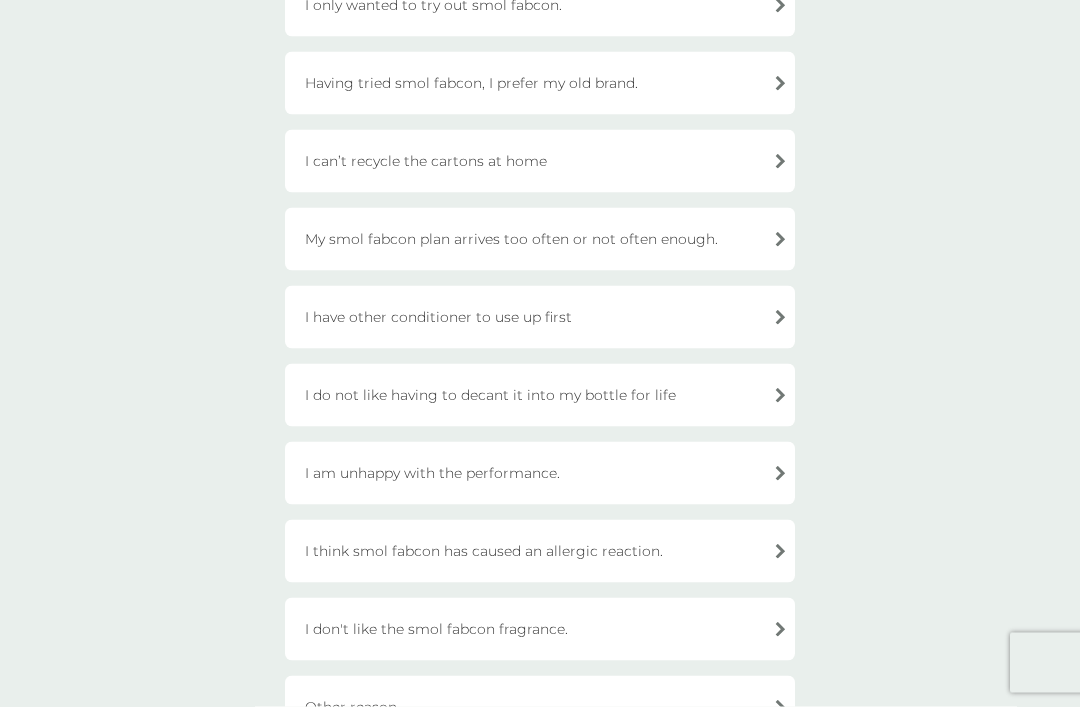 scroll, scrollTop: 343, scrollLeft: 0, axis: vertical 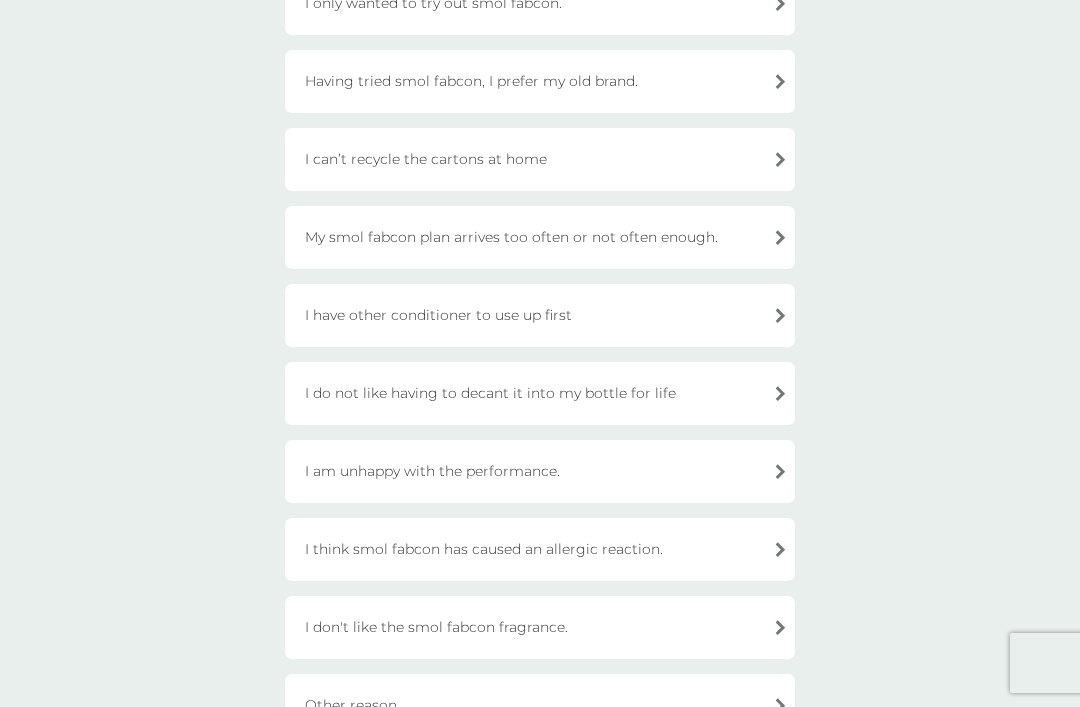 click on "I do not like having to decant it into my bottle for life" at bounding box center (540, 393) 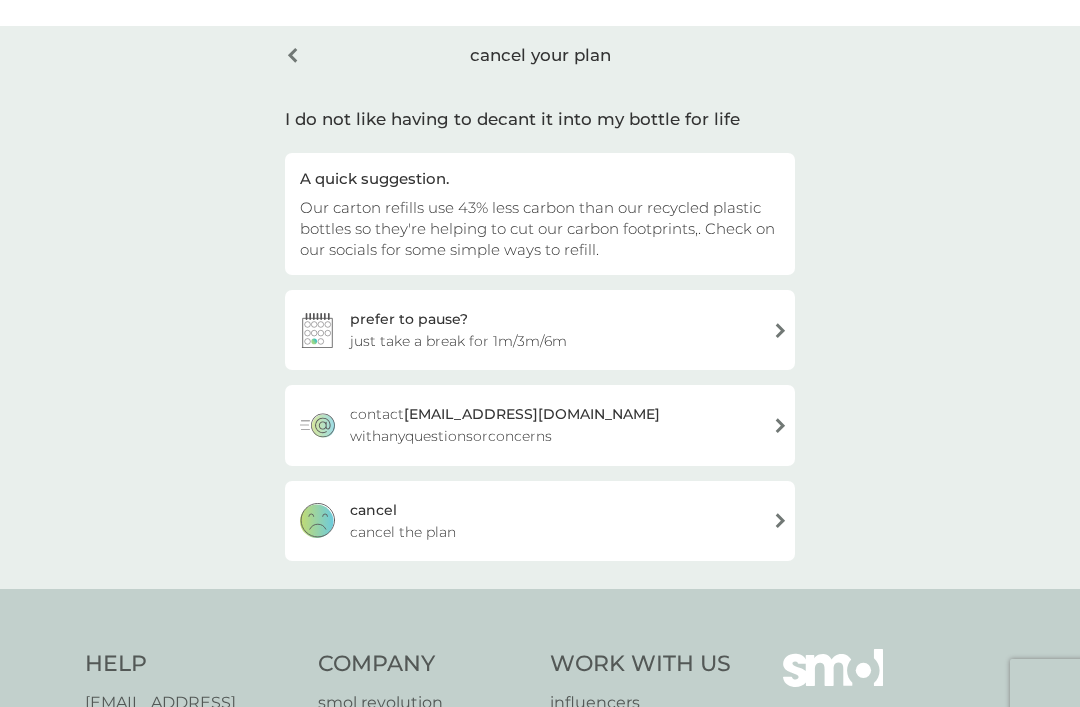 scroll, scrollTop: 0, scrollLeft: 0, axis: both 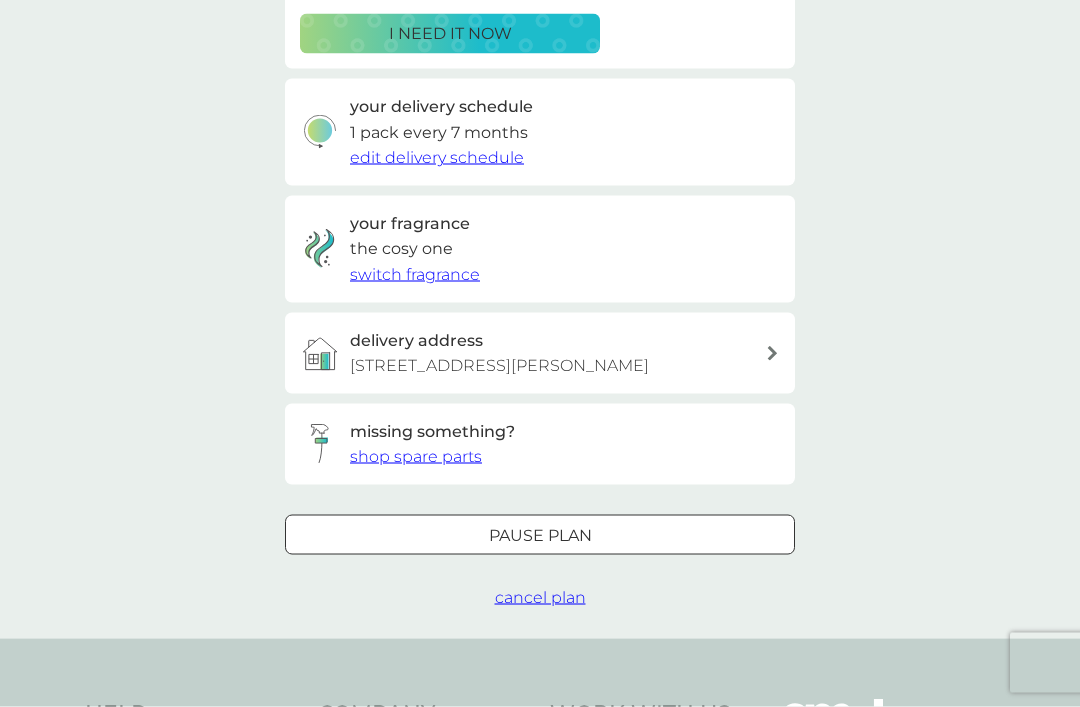 click on "cancel plan" at bounding box center [540, 597] 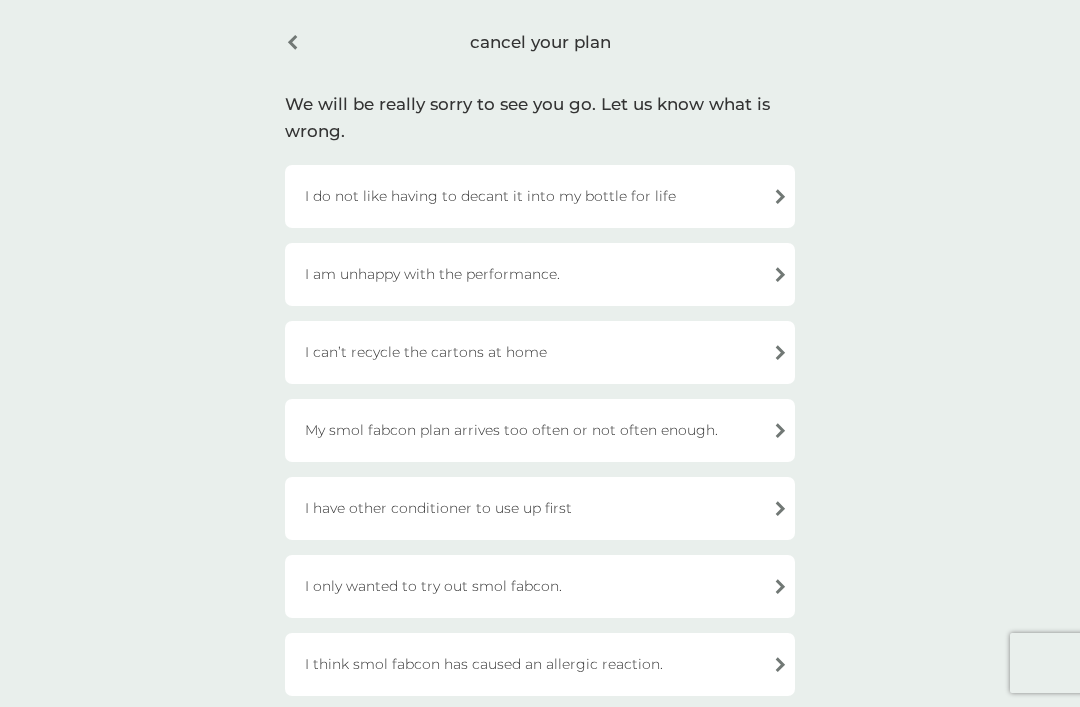 scroll, scrollTop: 71, scrollLeft: 0, axis: vertical 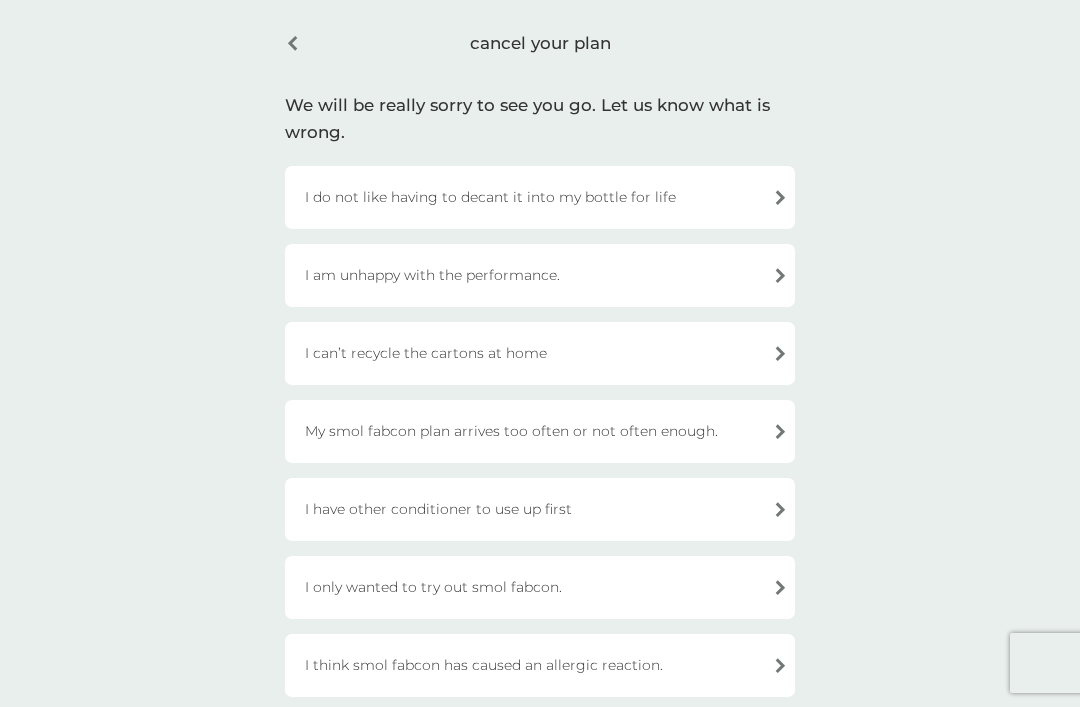 click on "I do not like having to decant it into my bottle for life" at bounding box center (540, 197) 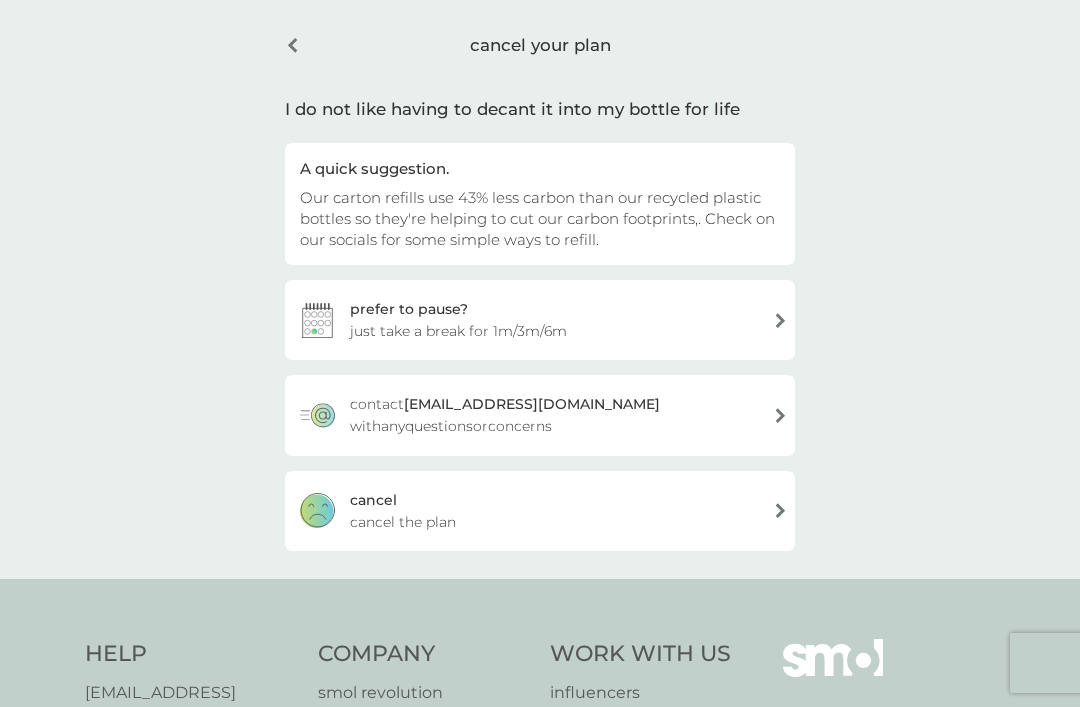 click on "cancel cancel the plan" at bounding box center [540, 511] 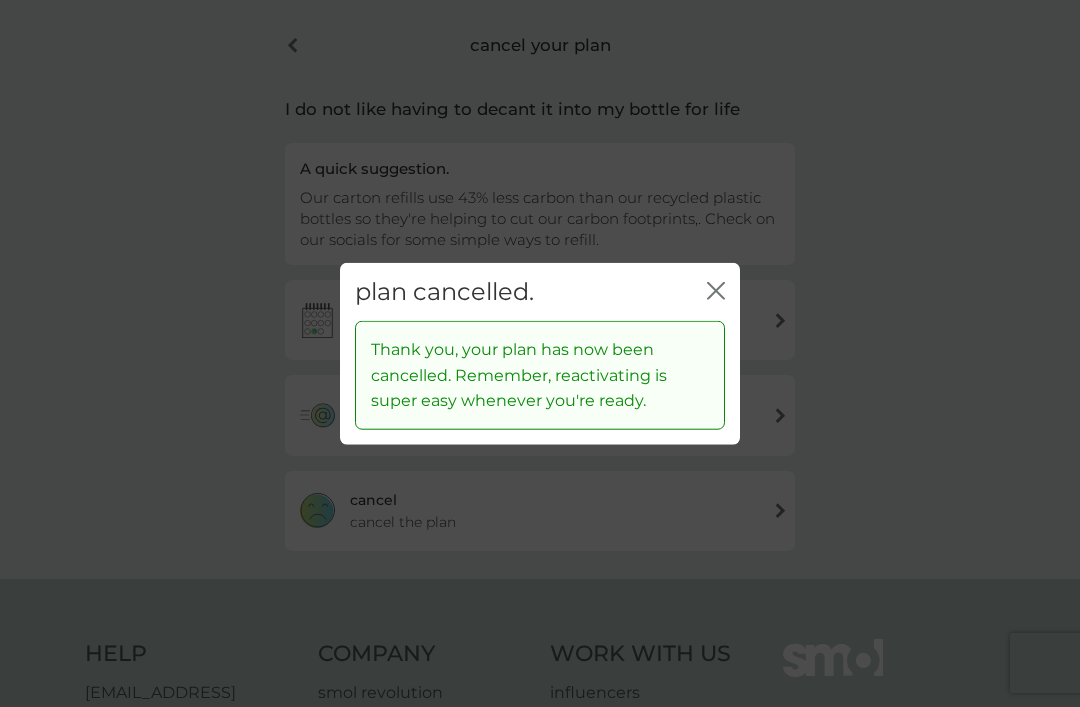 click 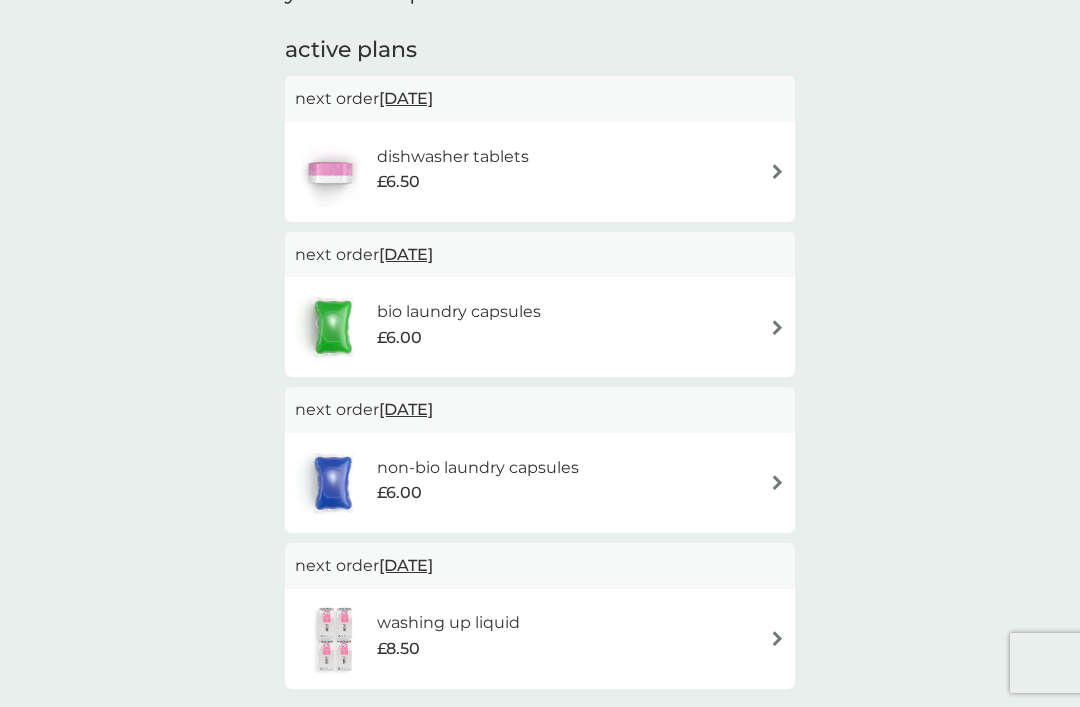 scroll, scrollTop: 340, scrollLeft: 0, axis: vertical 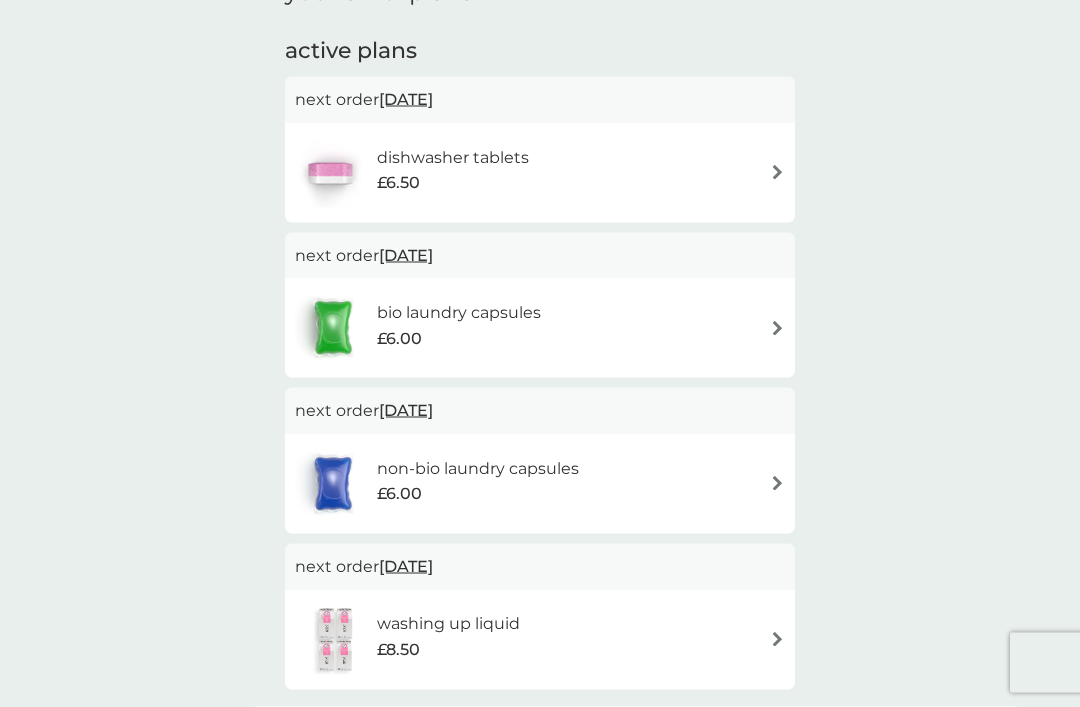 click at bounding box center [777, 483] 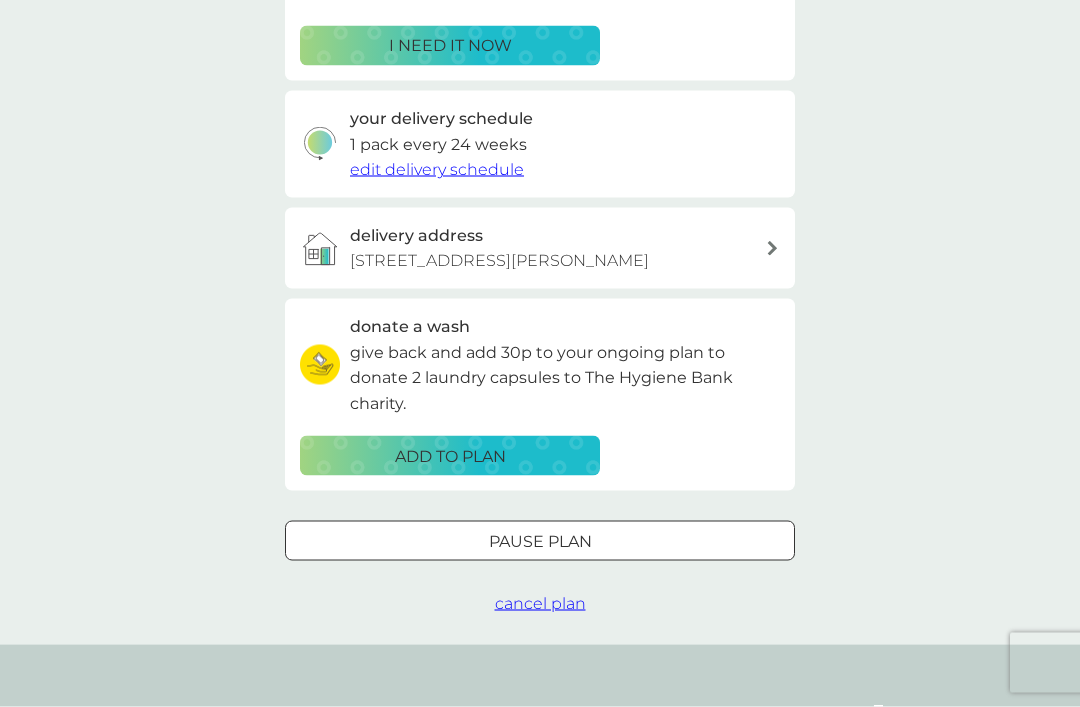 scroll, scrollTop: 397, scrollLeft: 0, axis: vertical 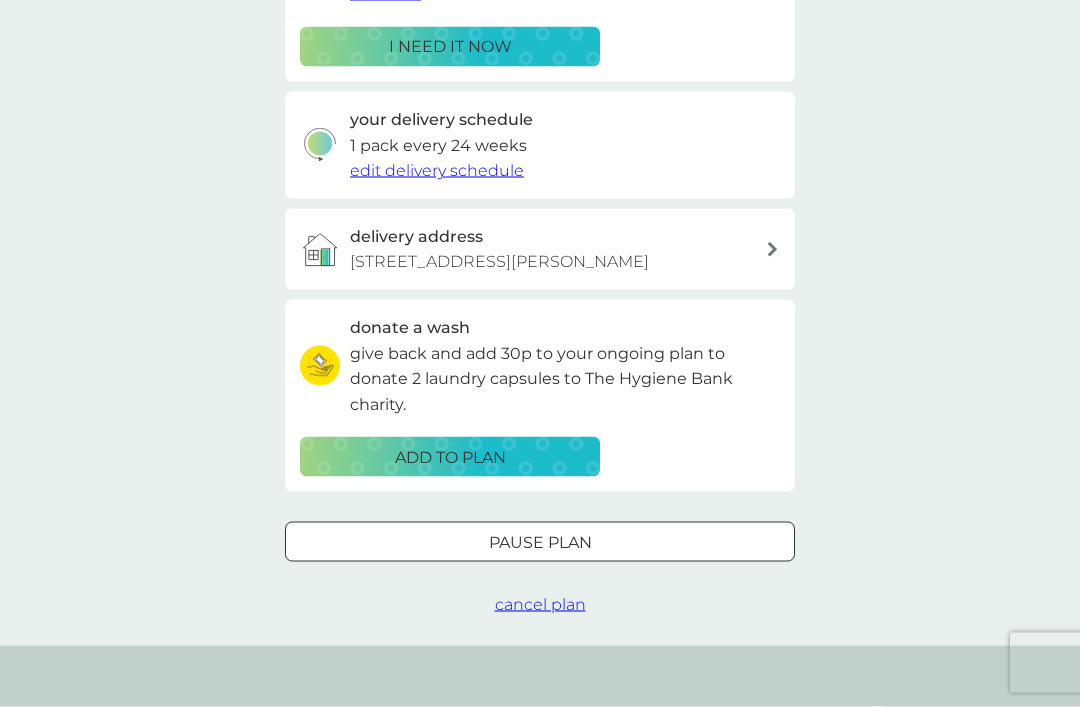 click on "cancel plan" at bounding box center [540, 604] 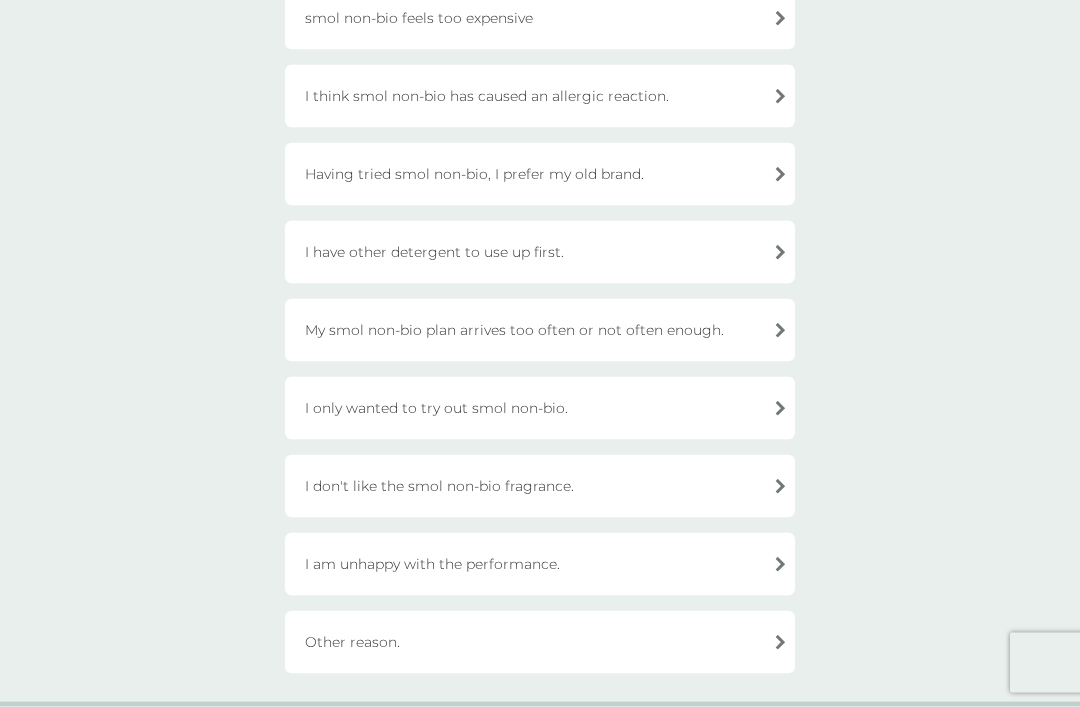 scroll, scrollTop: 412, scrollLeft: 0, axis: vertical 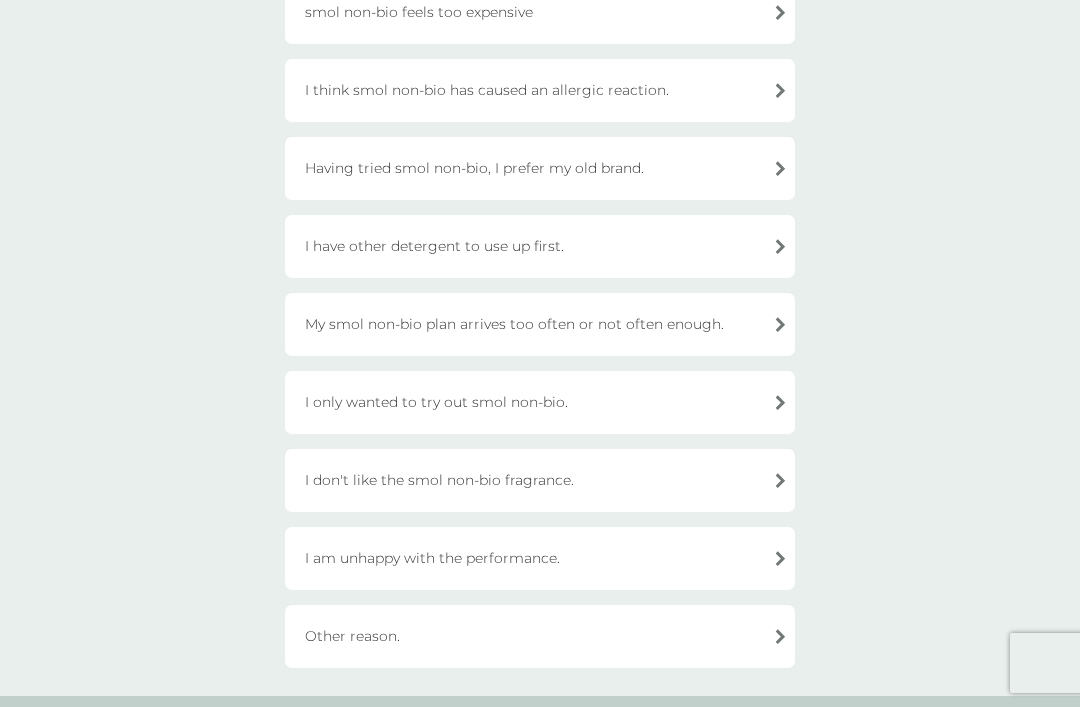 click on "Other reason." at bounding box center (540, 636) 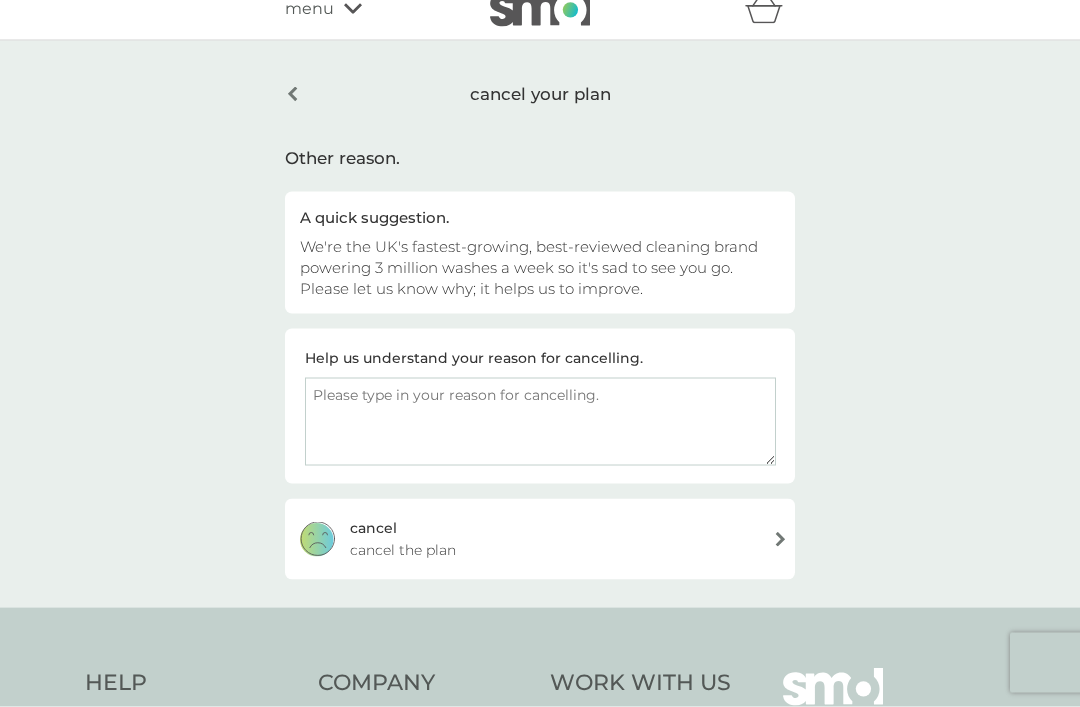 scroll, scrollTop: 0, scrollLeft: 0, axis: both 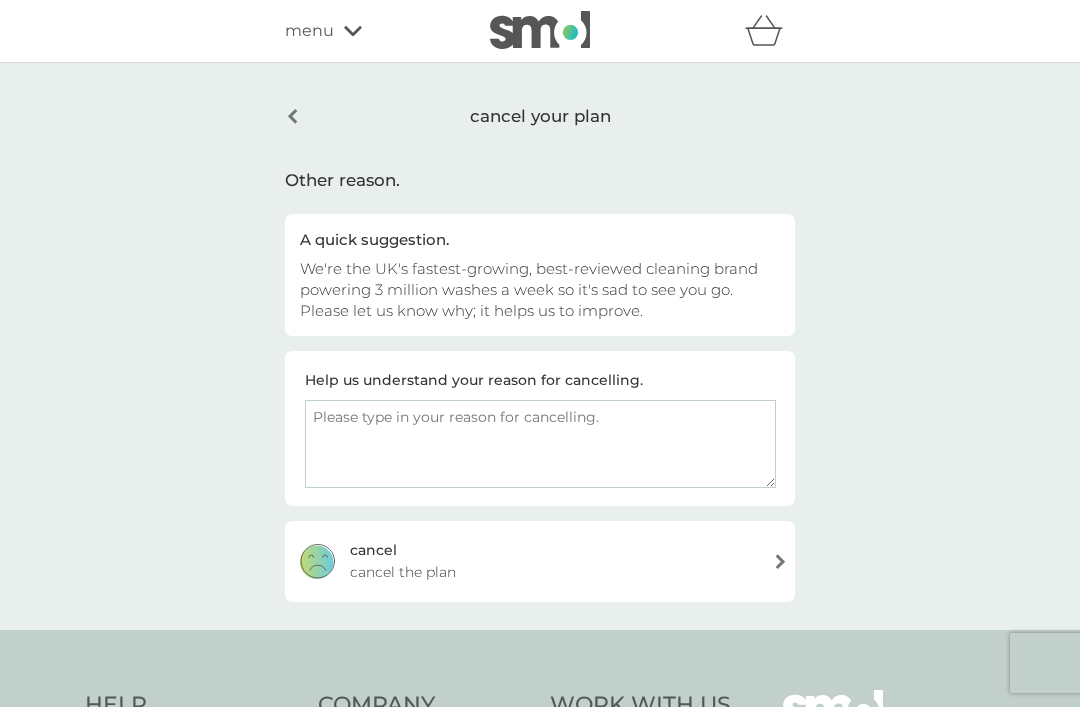 click on "cancel cancel the plan" at bounding box center [540, 561] 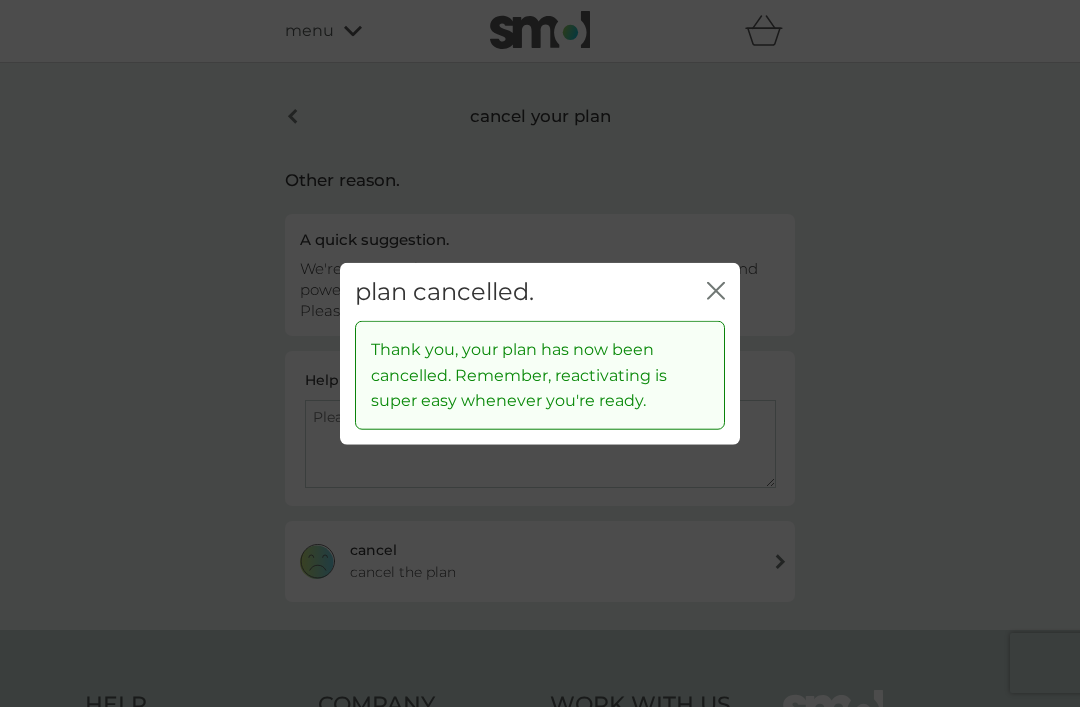 click on "plan cancelled. close" at bounding box center (540, 291) 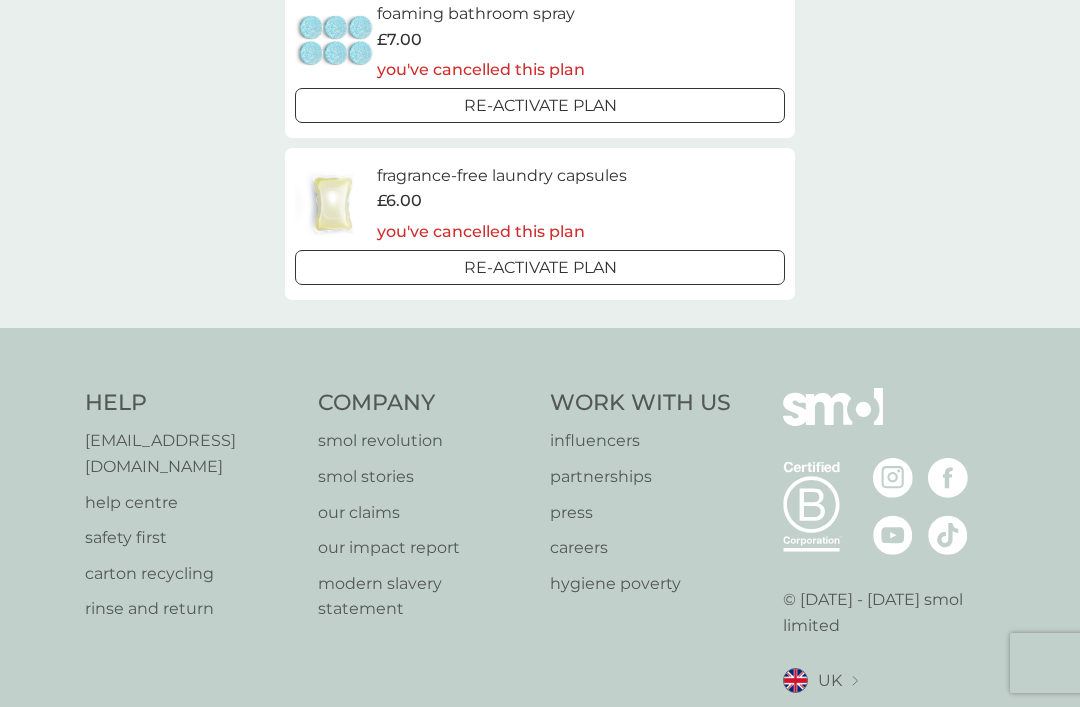 scroll, scrollTop: 66, scrollLeft: 0, axis: vertical 